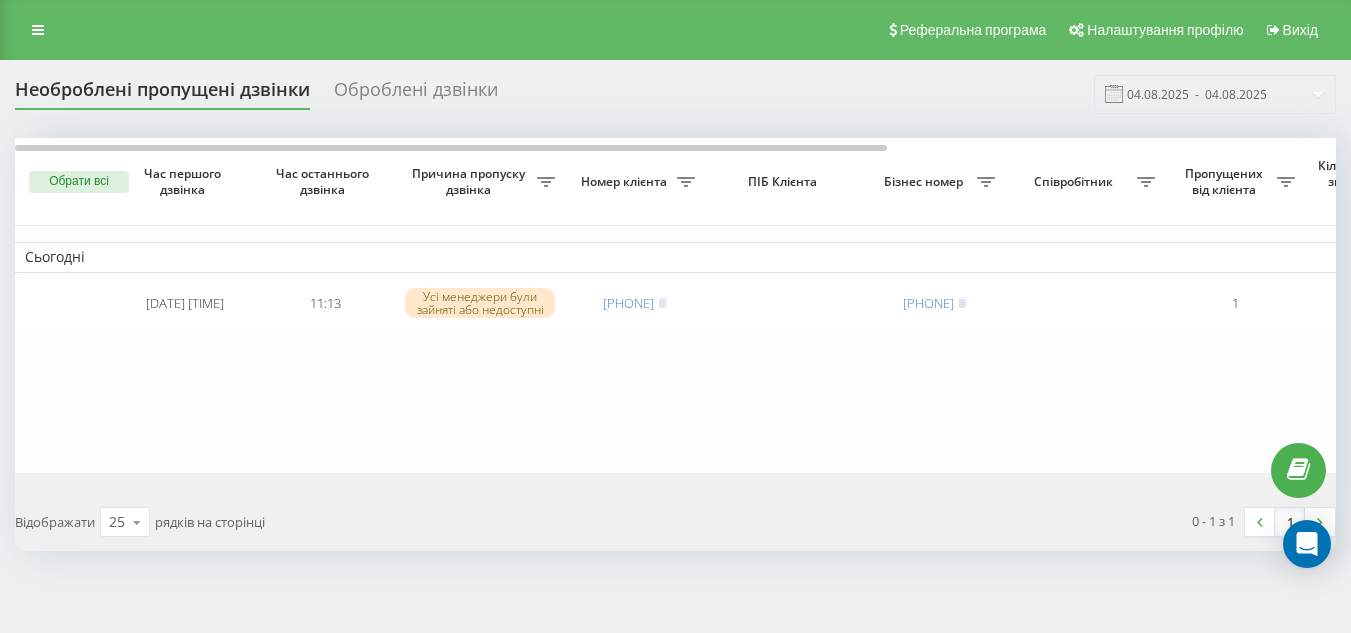 scroll, scrollTop: 0, scrollLeft: 0, axis: both 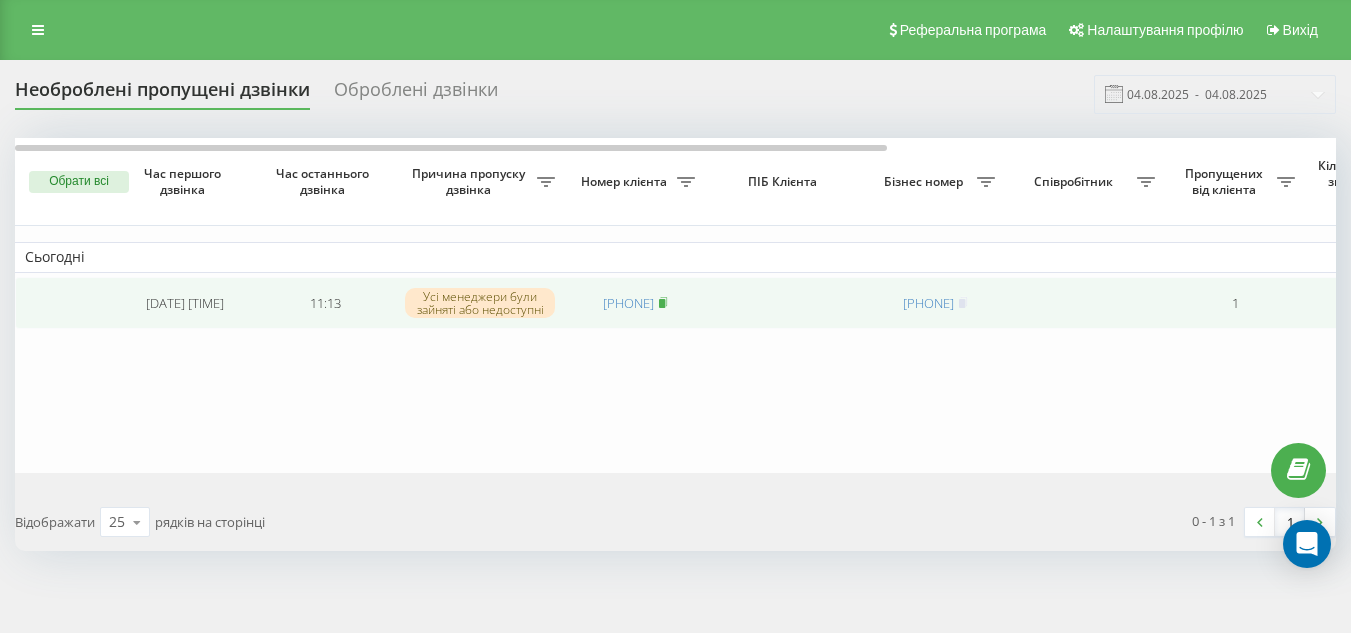 click 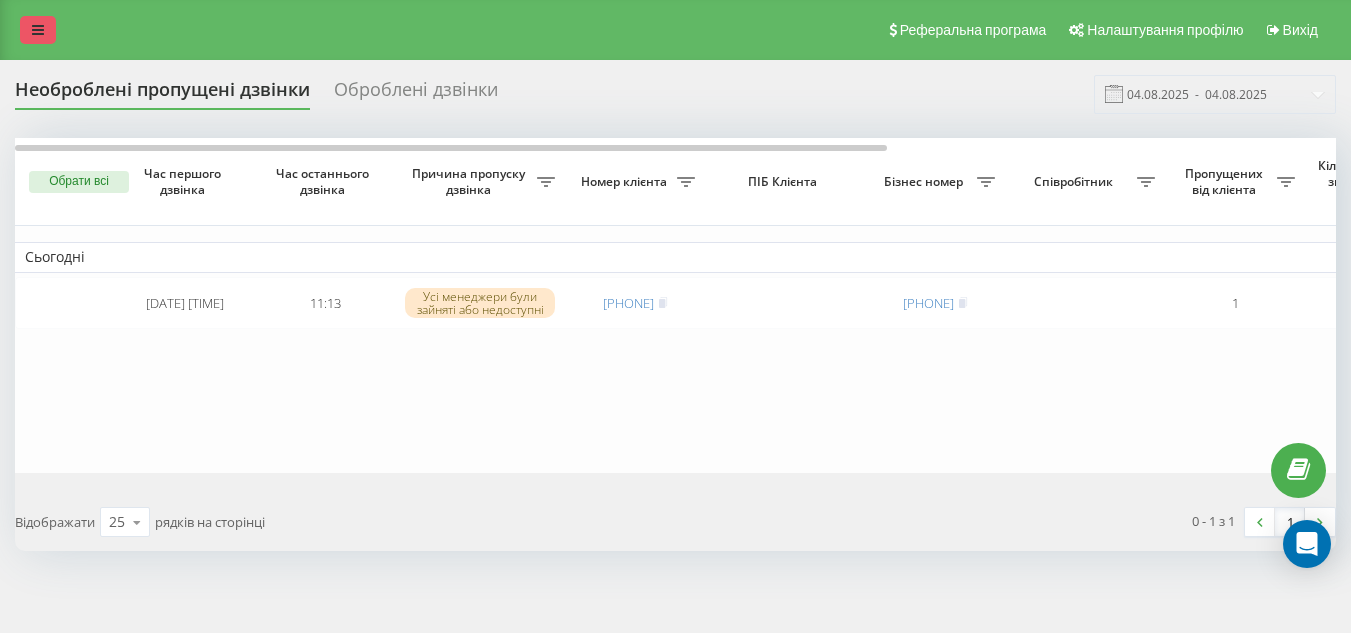 click at bounding box center [38, 30] 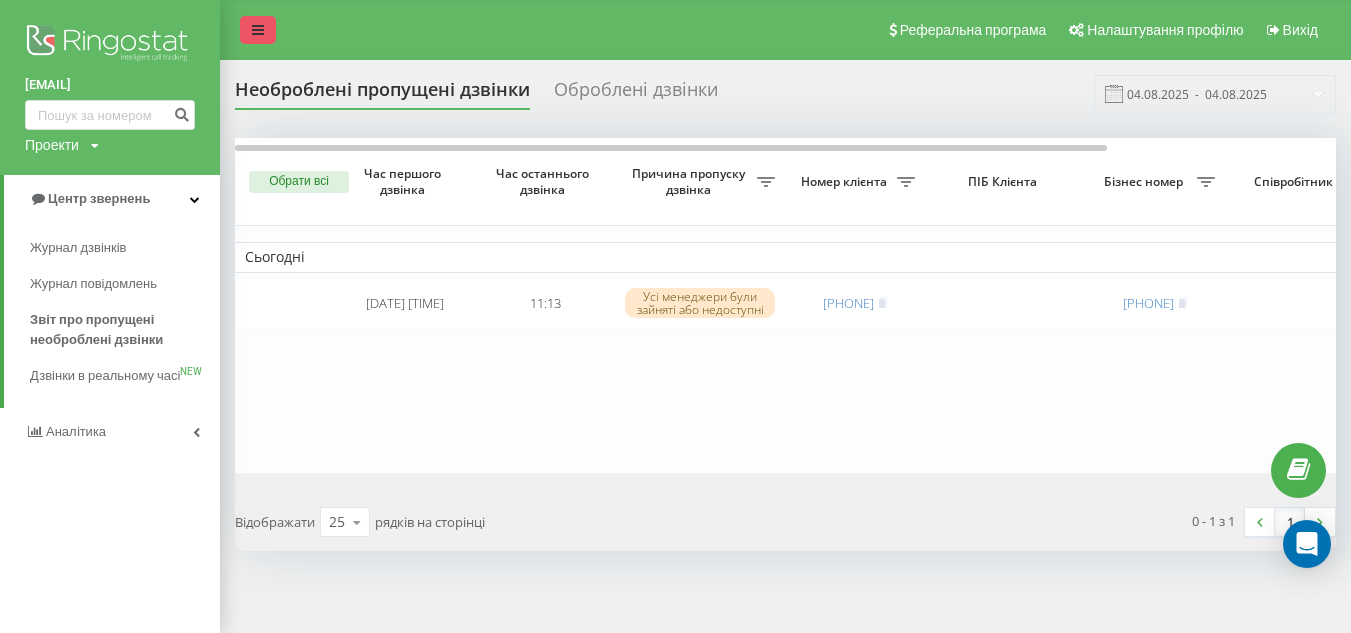 click at bounding box center [258, 30] 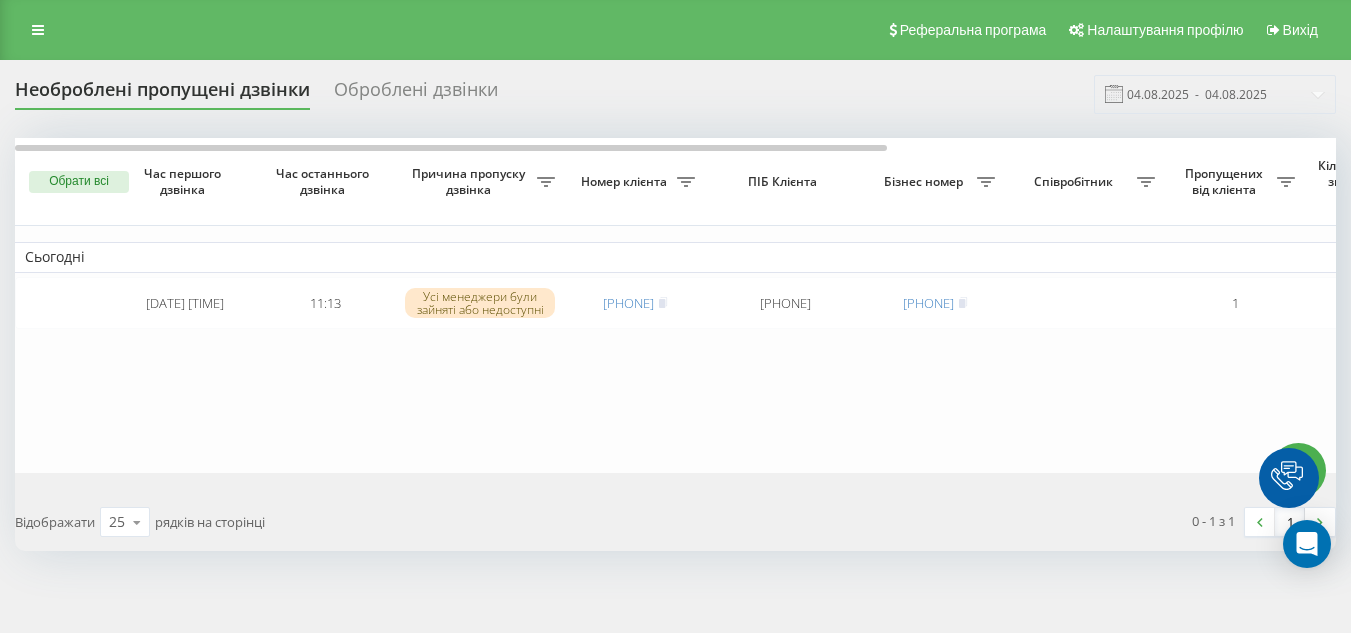 scroll, scrollTop: 0, scrollLeft: 0, axis: both 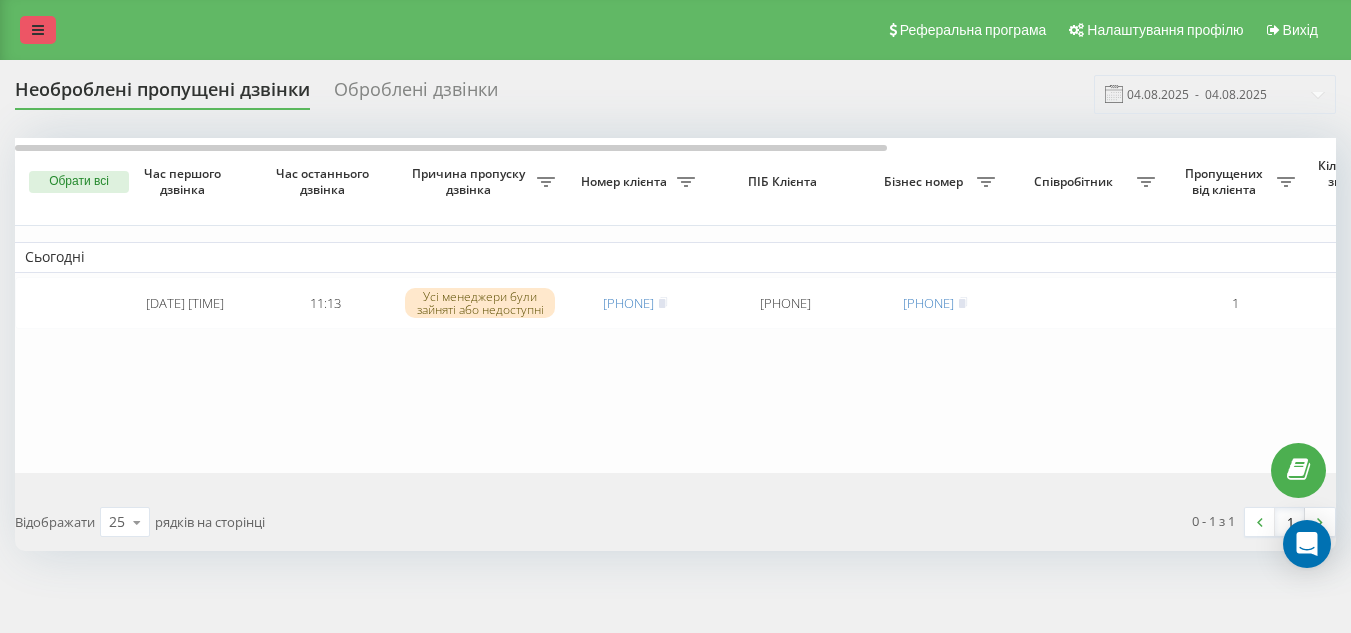 click at bounding box center (38, 30) 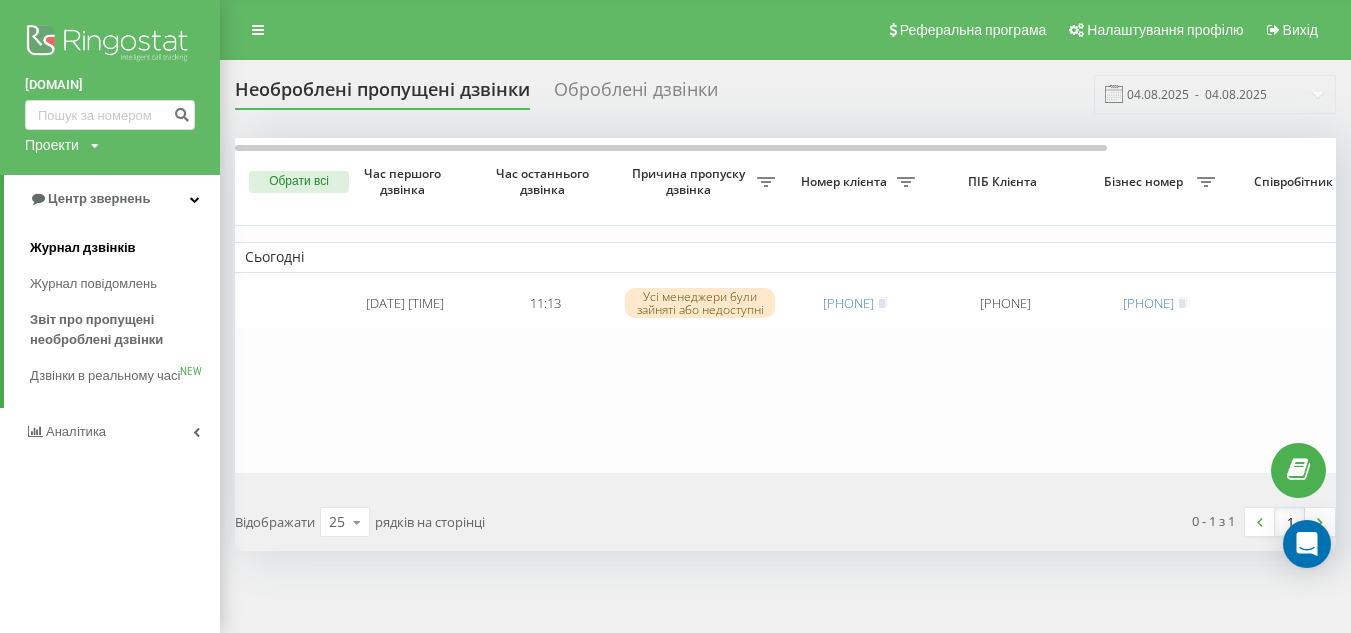 click on "Журнал дзвінків" at bounding box center (83, 248) 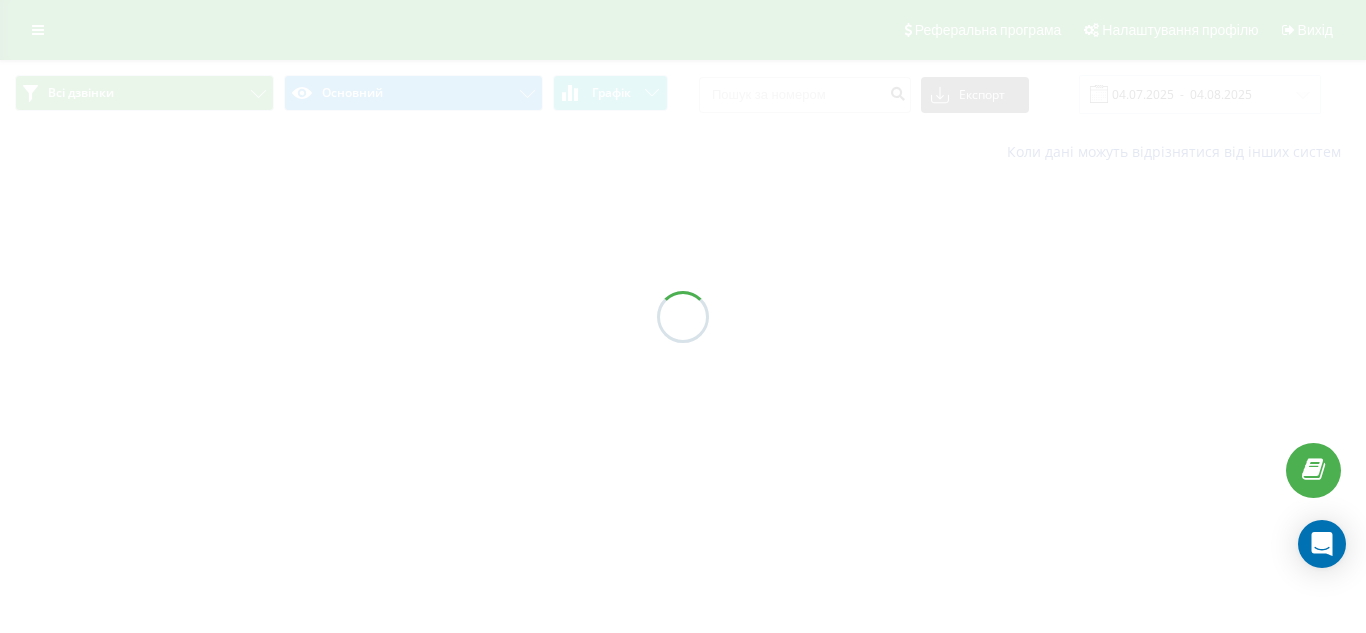 scroll, scrollTop: 0, scrollLeft: 0, axis: both 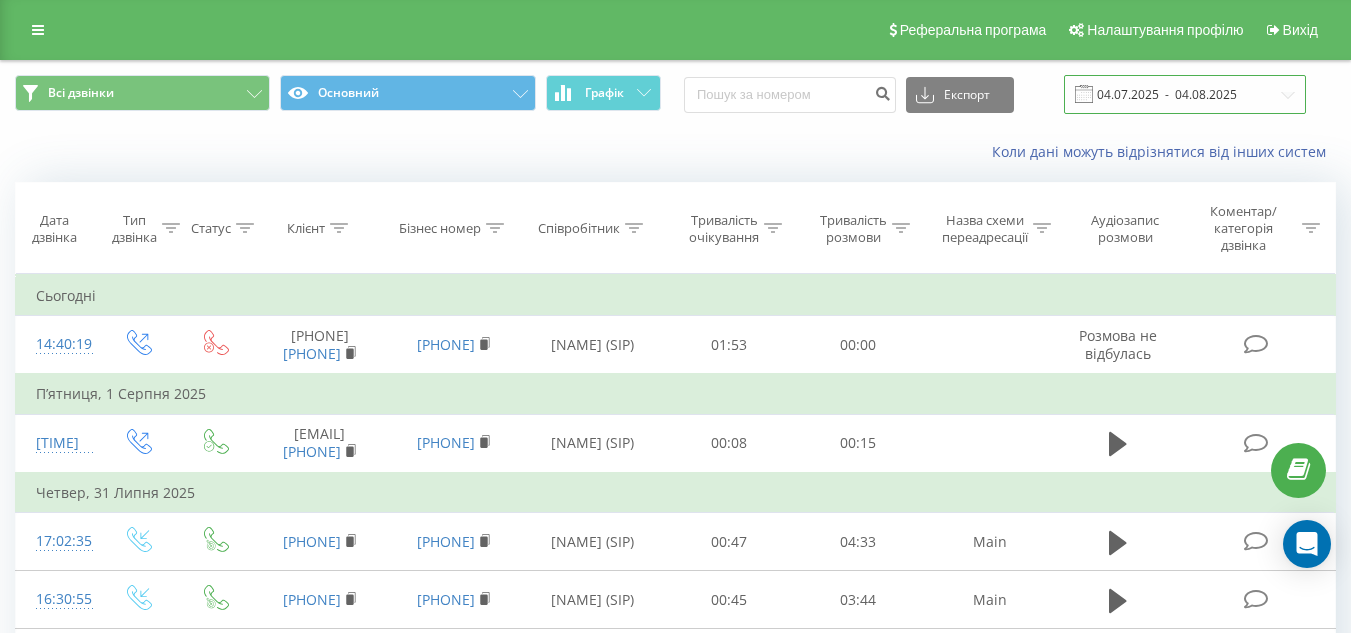 click on "04.07.2025  -  04.08.2025" at bounding box center (1185, 94) 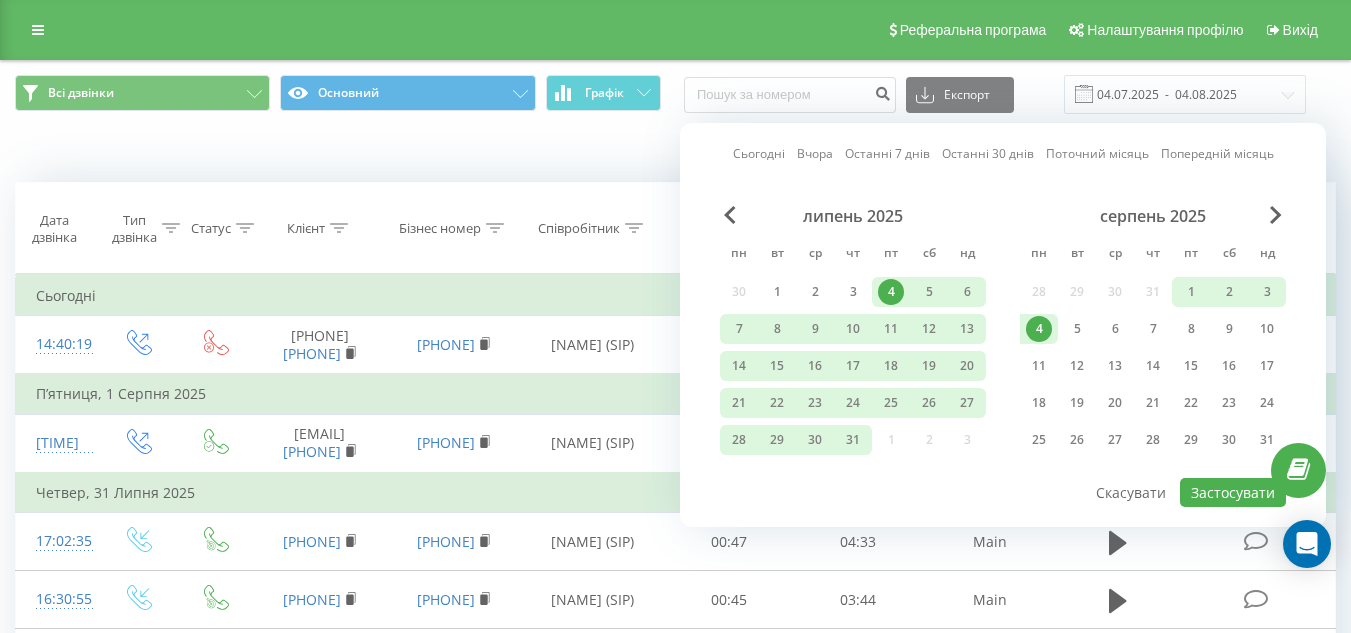 click on "4" at bounding box center (1039, 329) 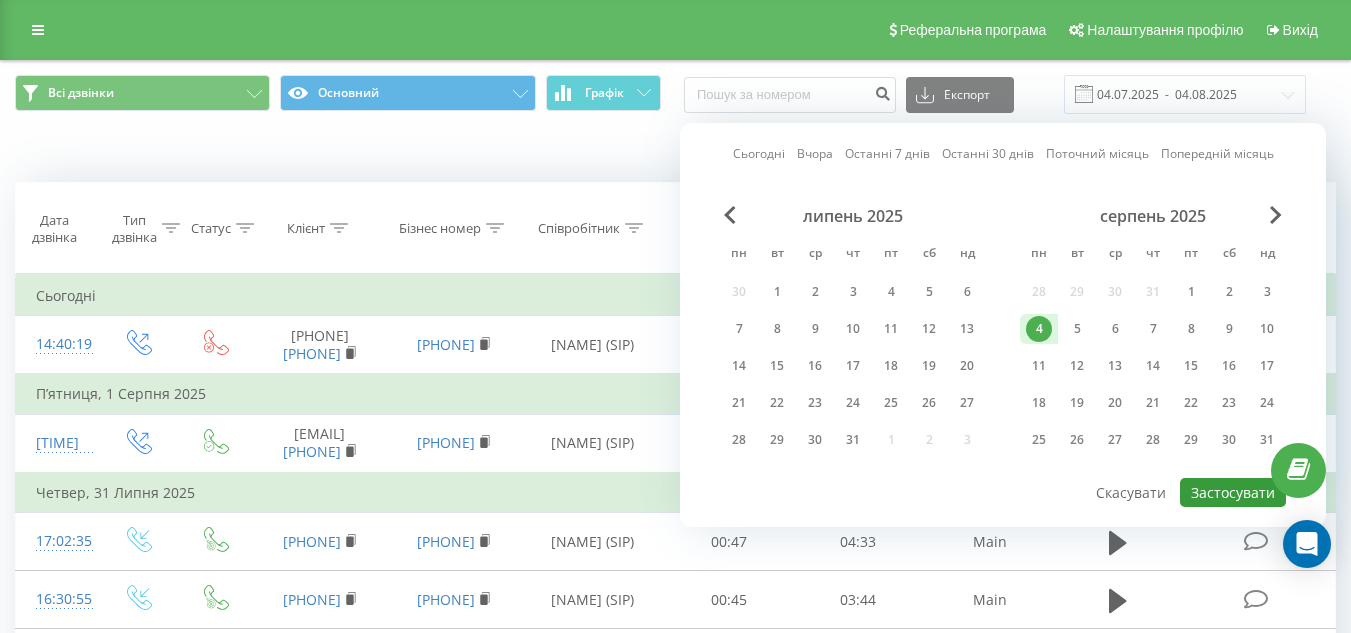 click on "Застосувати" at bounding box center (1233, 492) 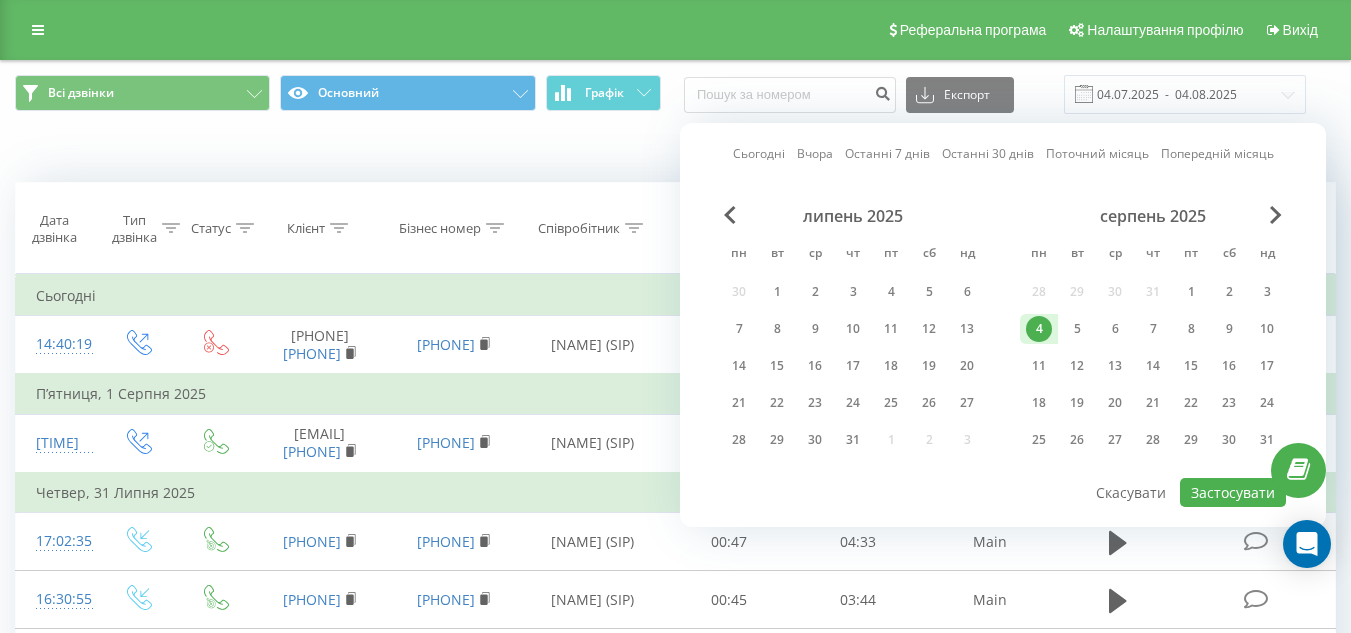 type on "04.08.2025  -  04.08.2025" 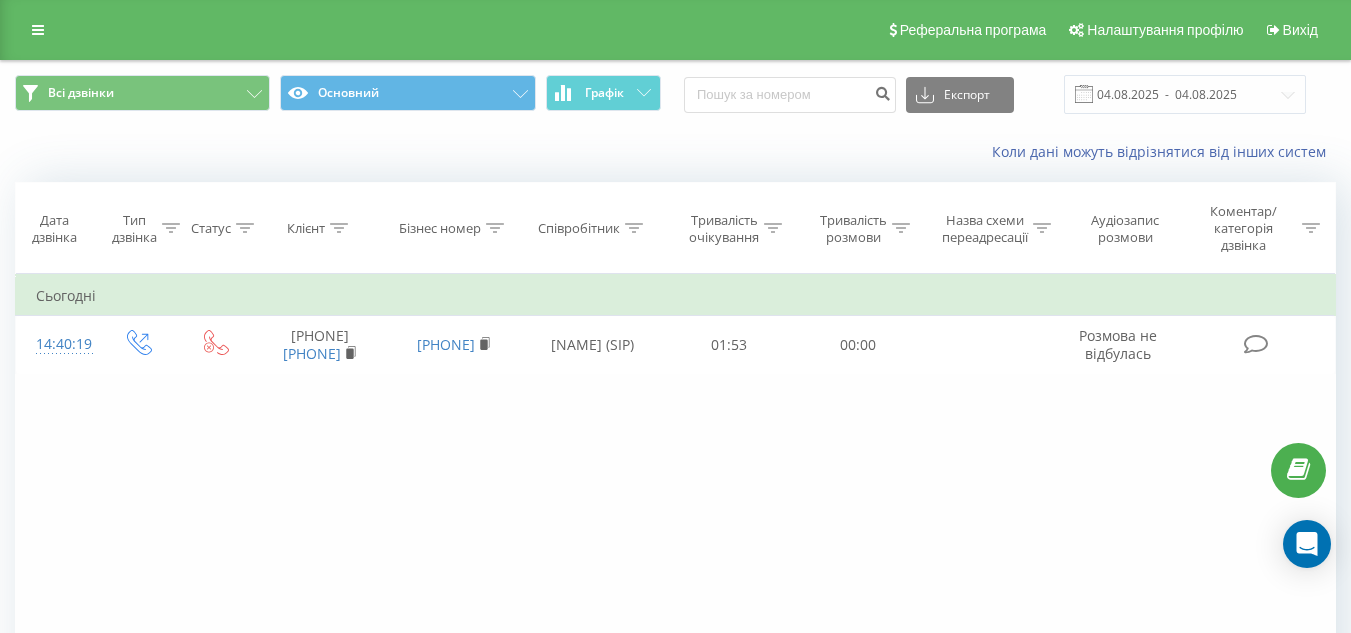 drag, startPoint x: 894, startPoint y: 469, endPoint x: 773, endPoint y: 468, distance: 121.004135 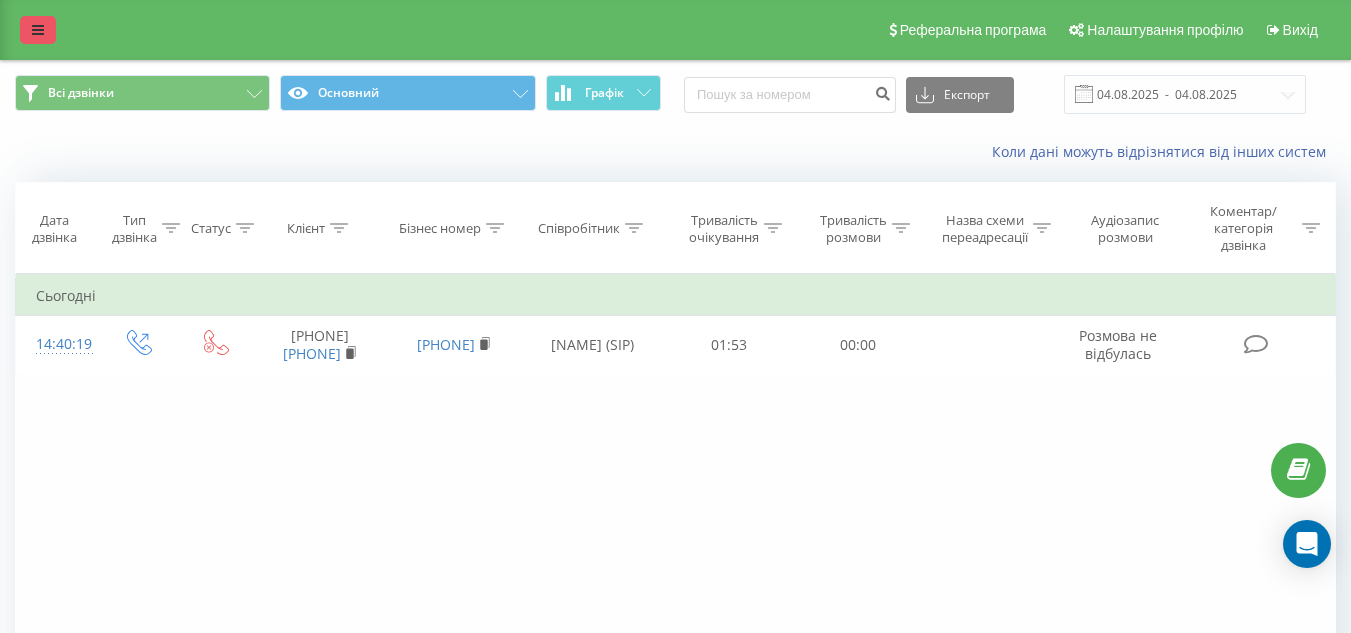 click at bounding box center (38, 30) 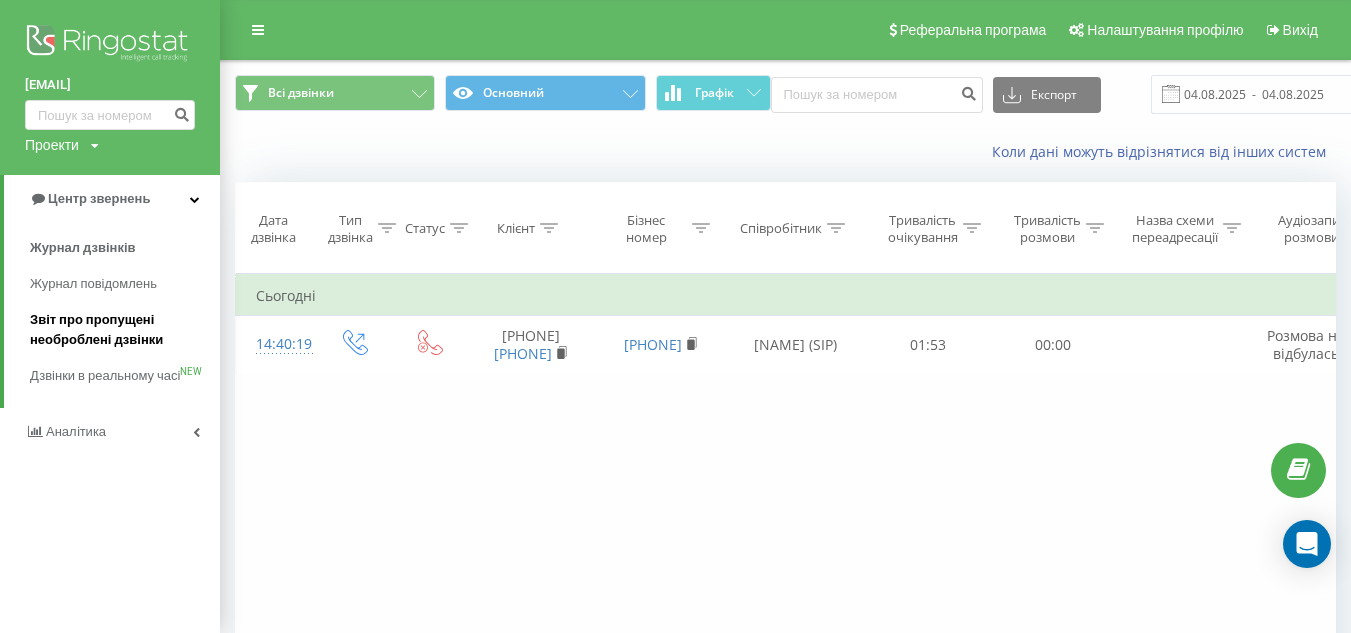 click on "Звіт про пропущені необроблені дзвінки" at bounding box center [120, 330] 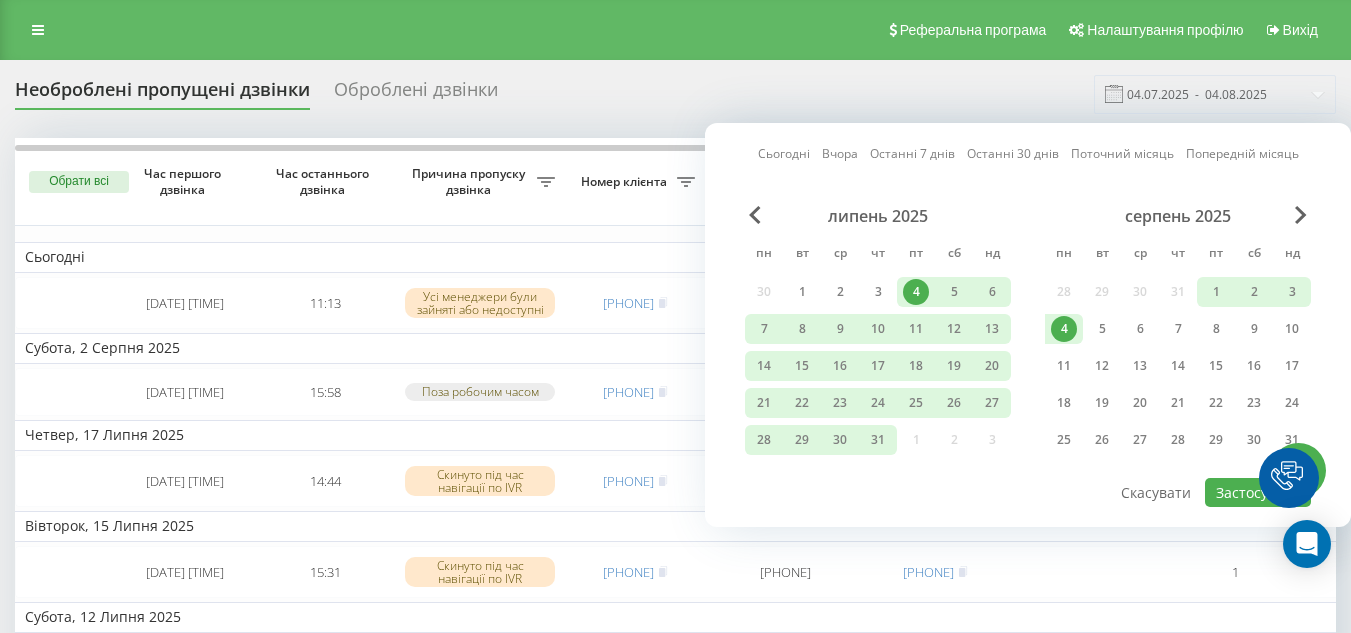 scroll, scrollTop: 0, scrollLeft: 0, axis: both 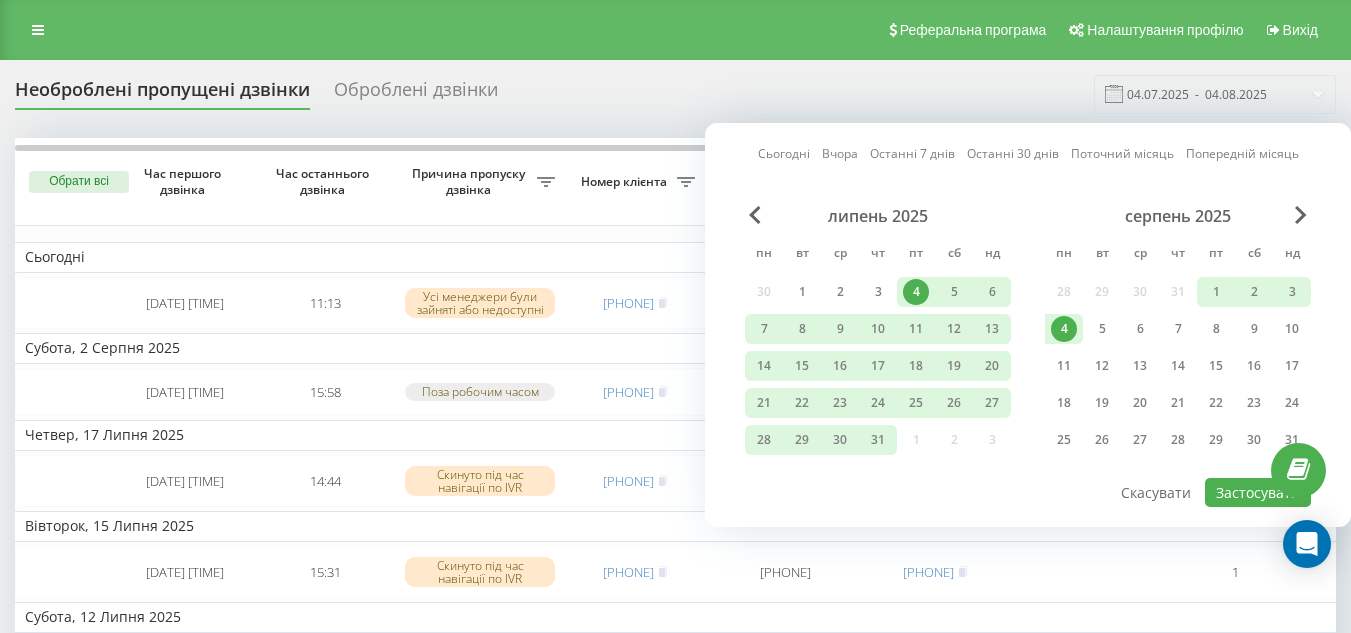 click on "4" at bounding box center [1064, 329] 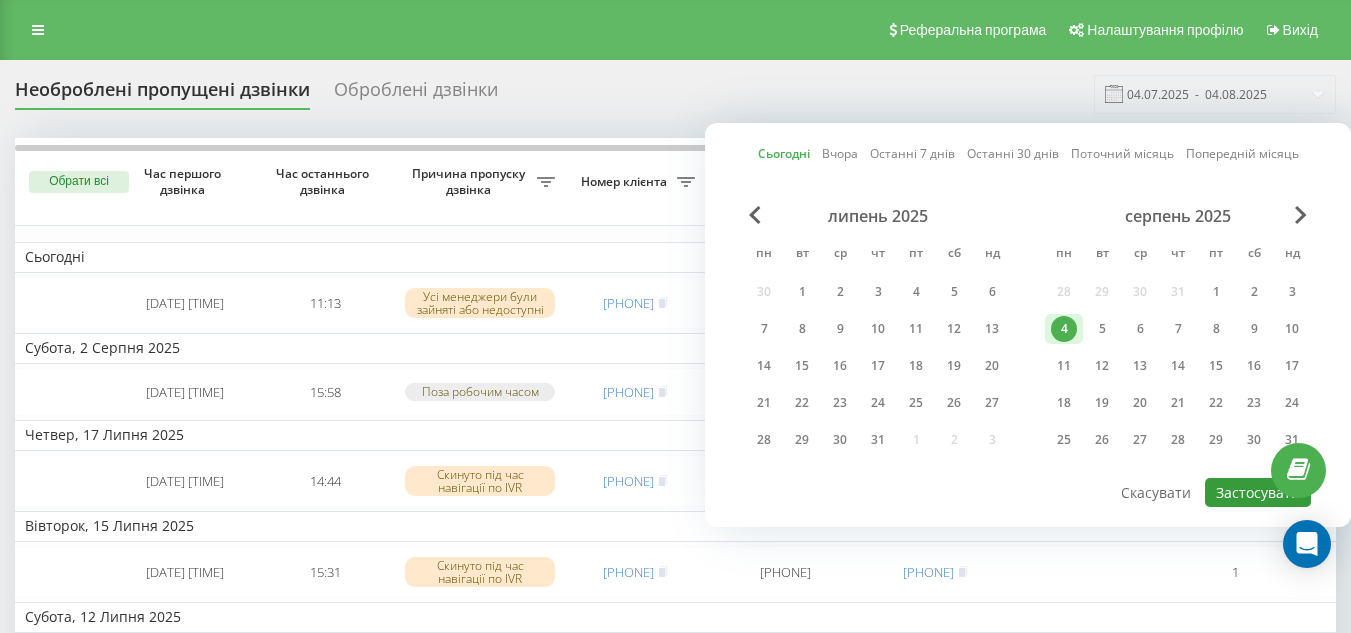 click on "Застосувати" at bounding box center (1258, 492) 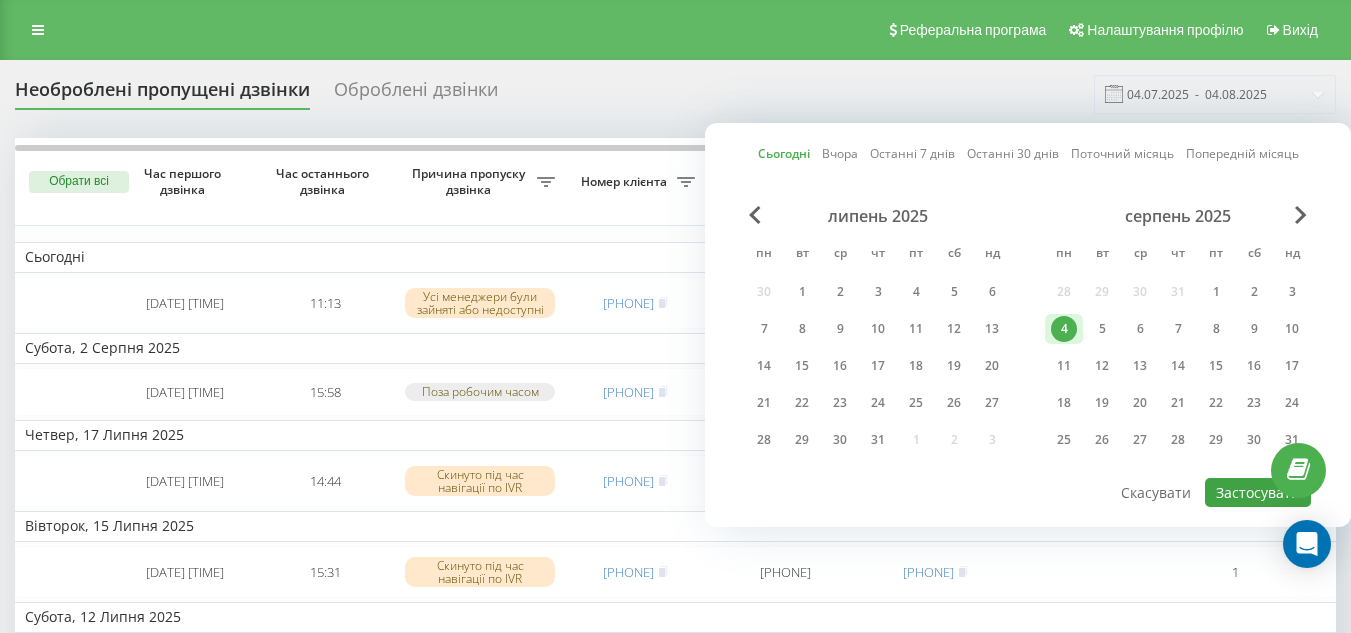 type on "04.08.2025  -  04.08.2025" 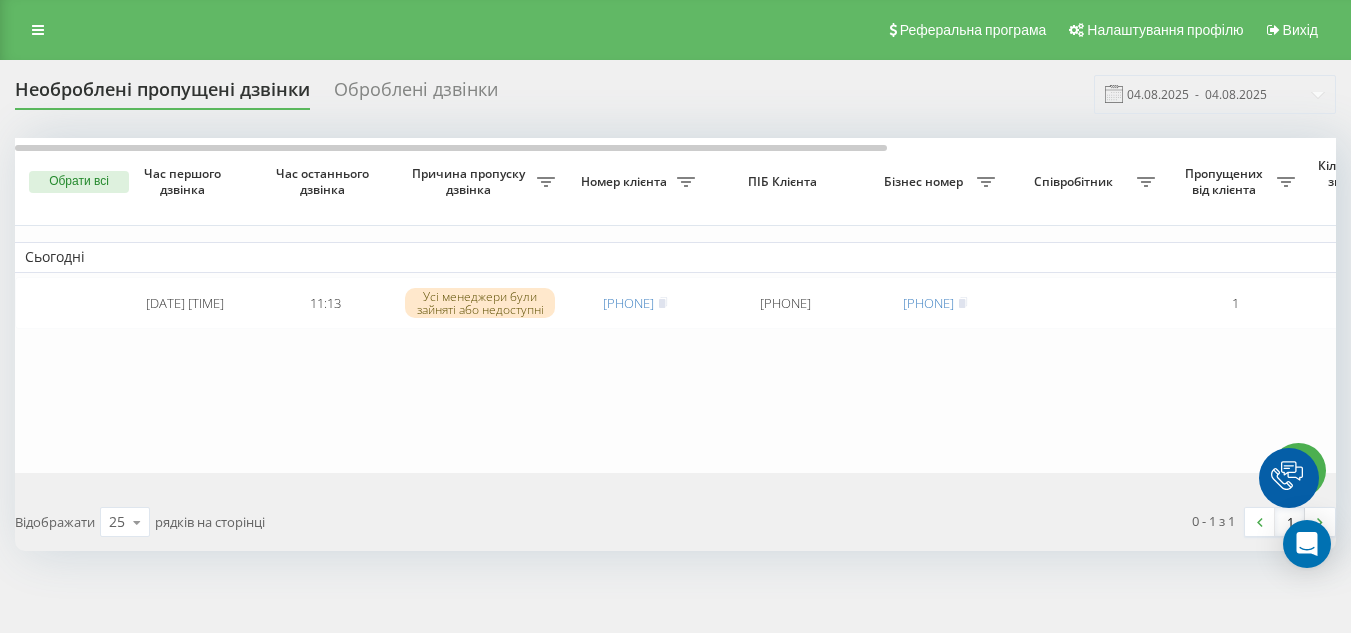 scroll, scrollTop: 0, scrollLeft: 0, axis: both 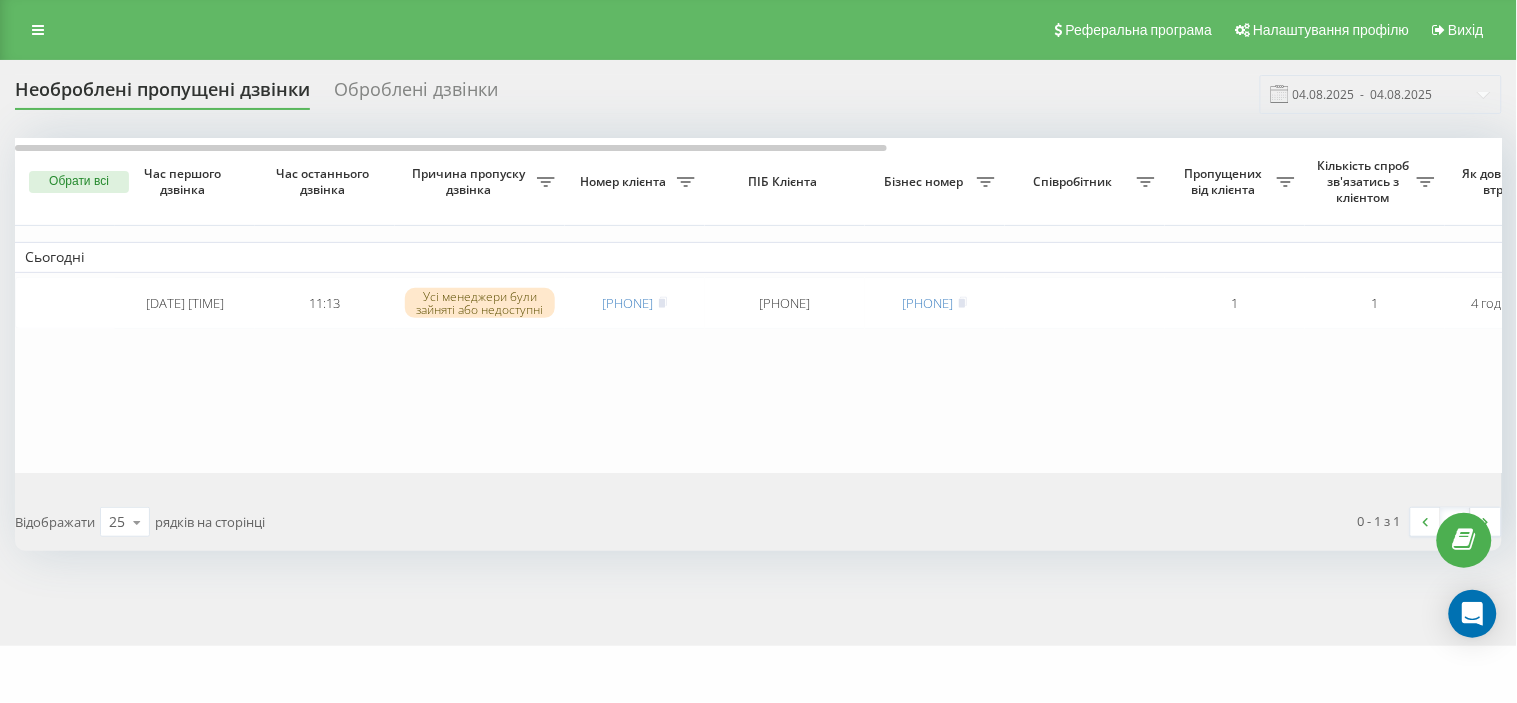 drag, startPoint x: 808, startPoint y: 450, endPoint x: 897, endPoint y: 500, distance: 102.0833 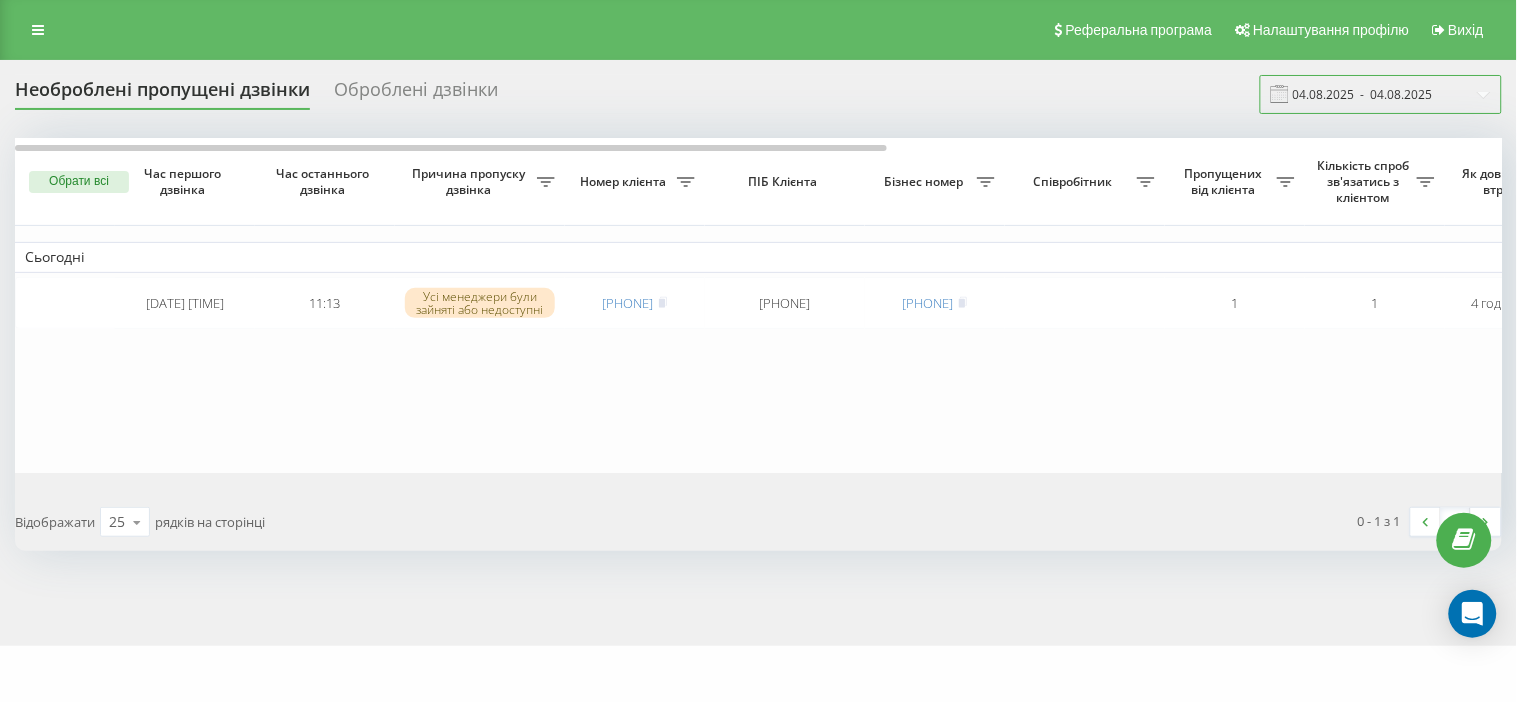click on "04.08.2025  -  04.08.2025" at bounding box center (1381, 94) 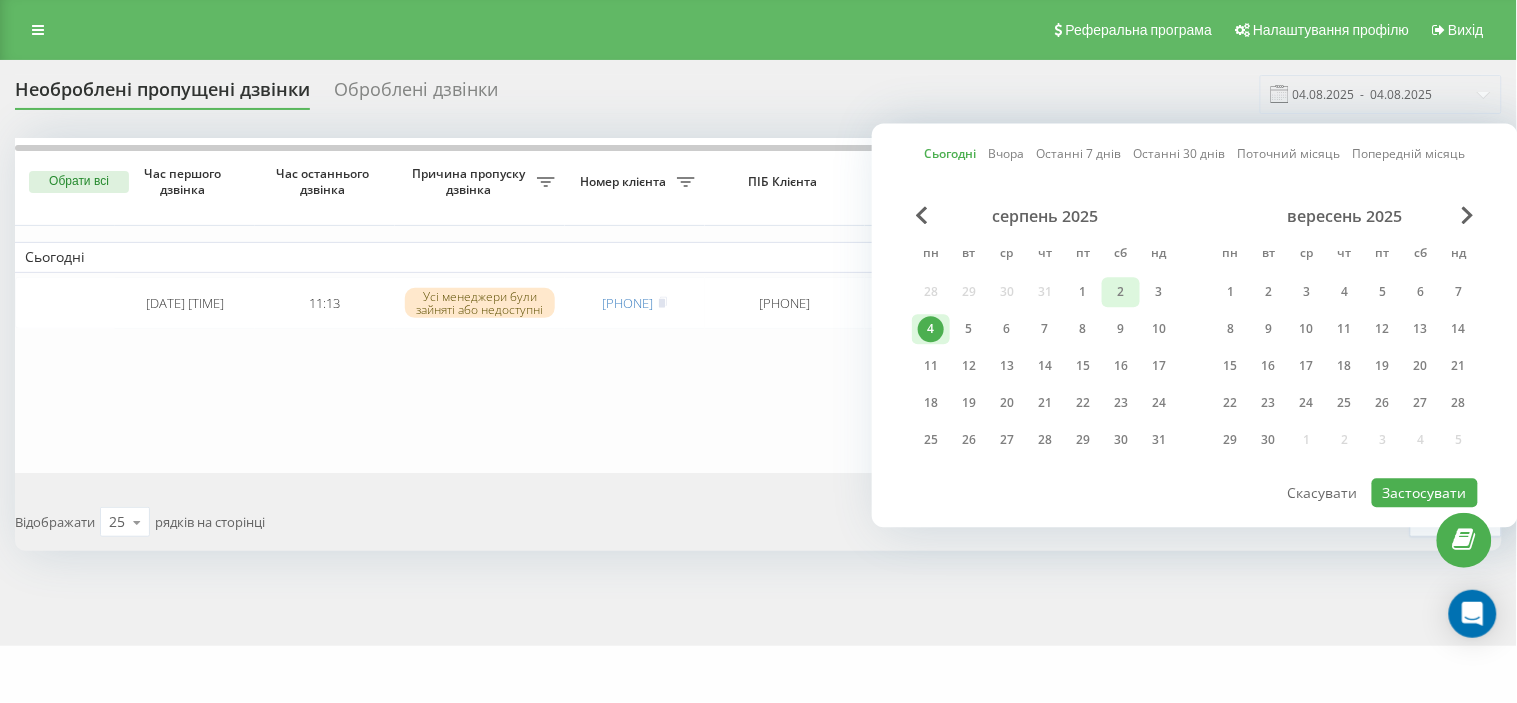 click on "2" at bounding box center (1121, 292) 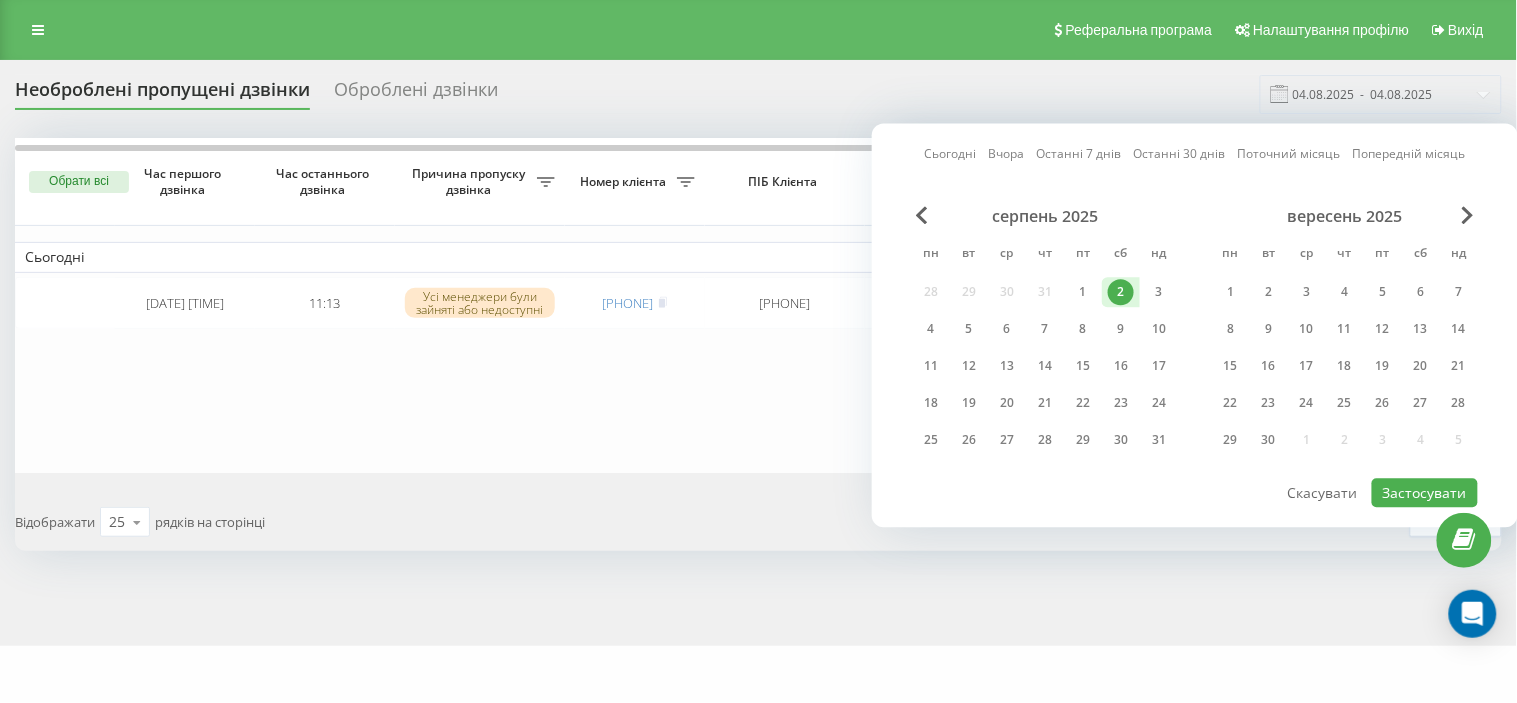 click on "2" at bounding box center (1121, 292) 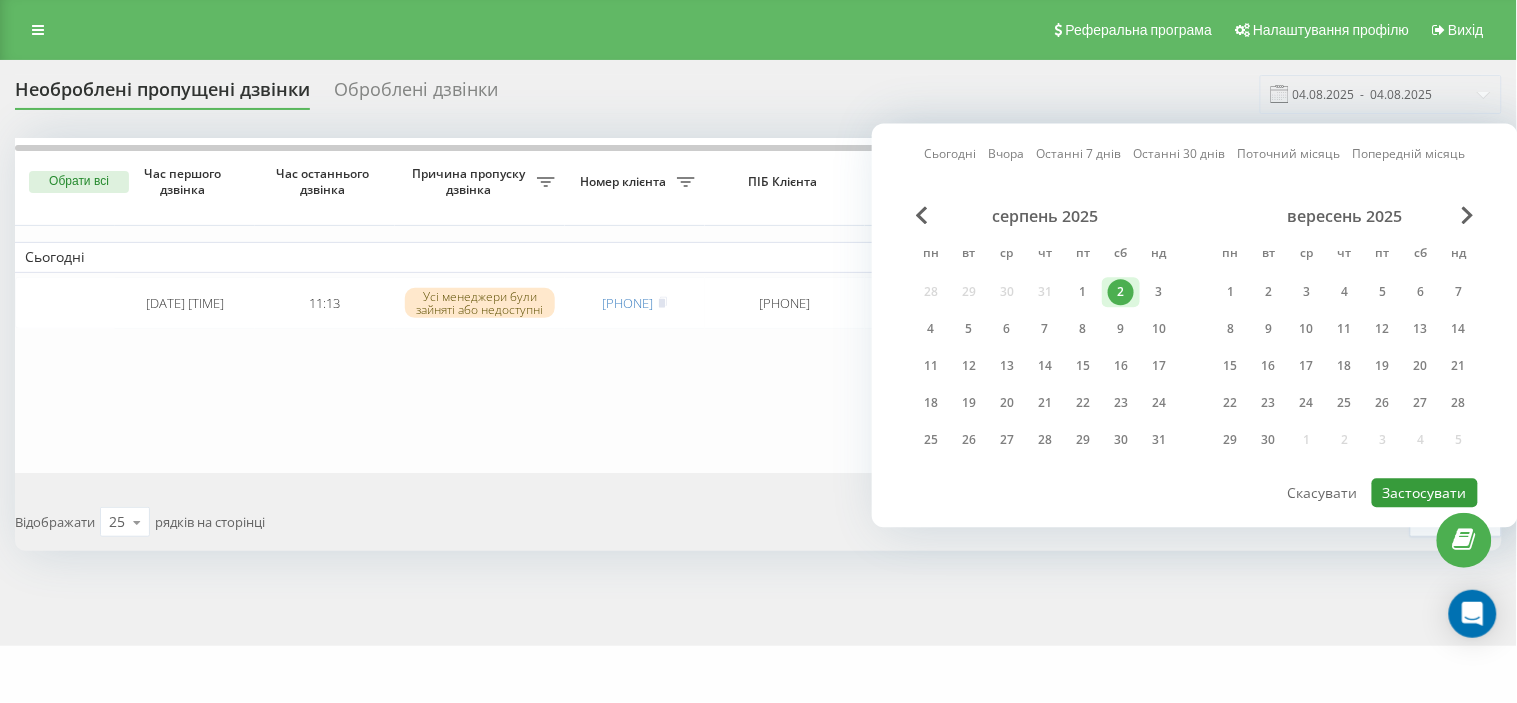 click on "Застосувати" at bounding box center [1425, 492] 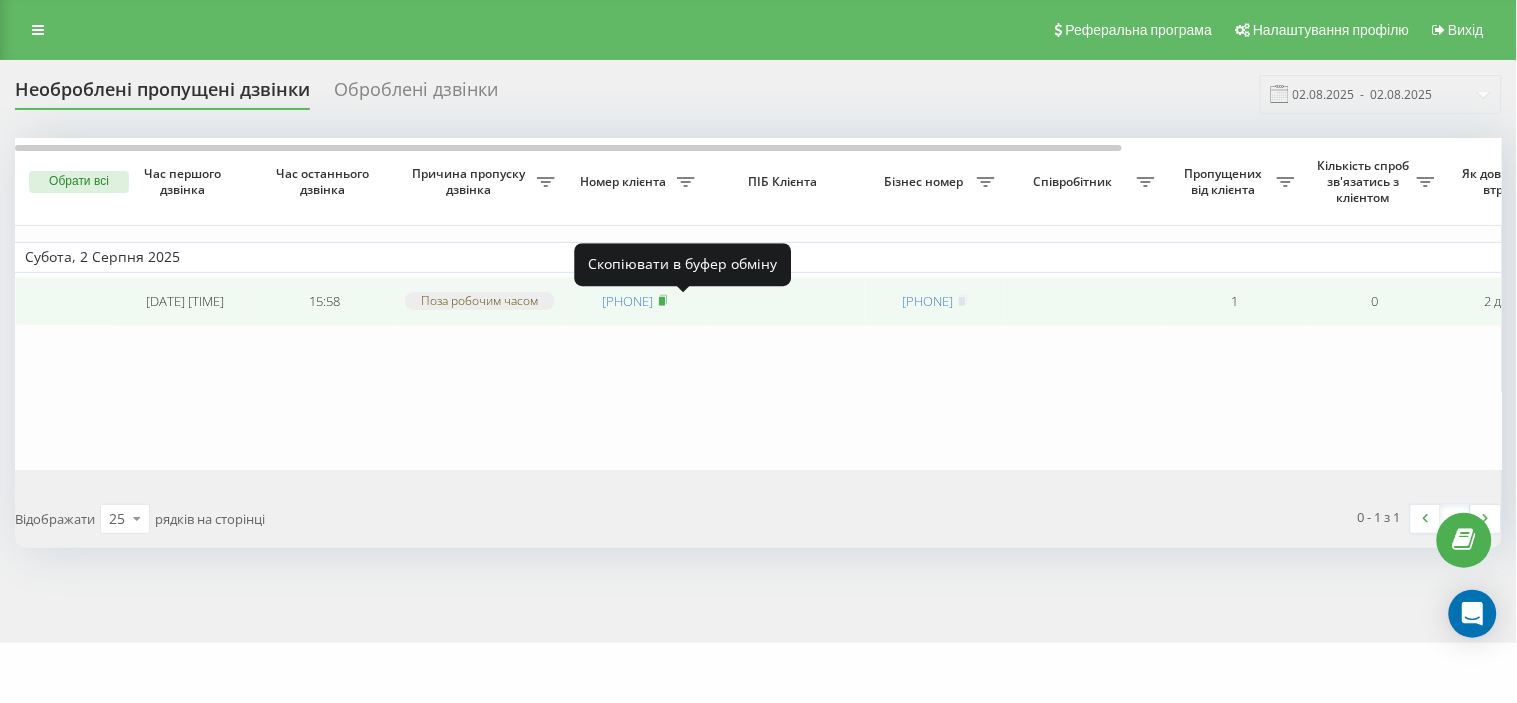 click 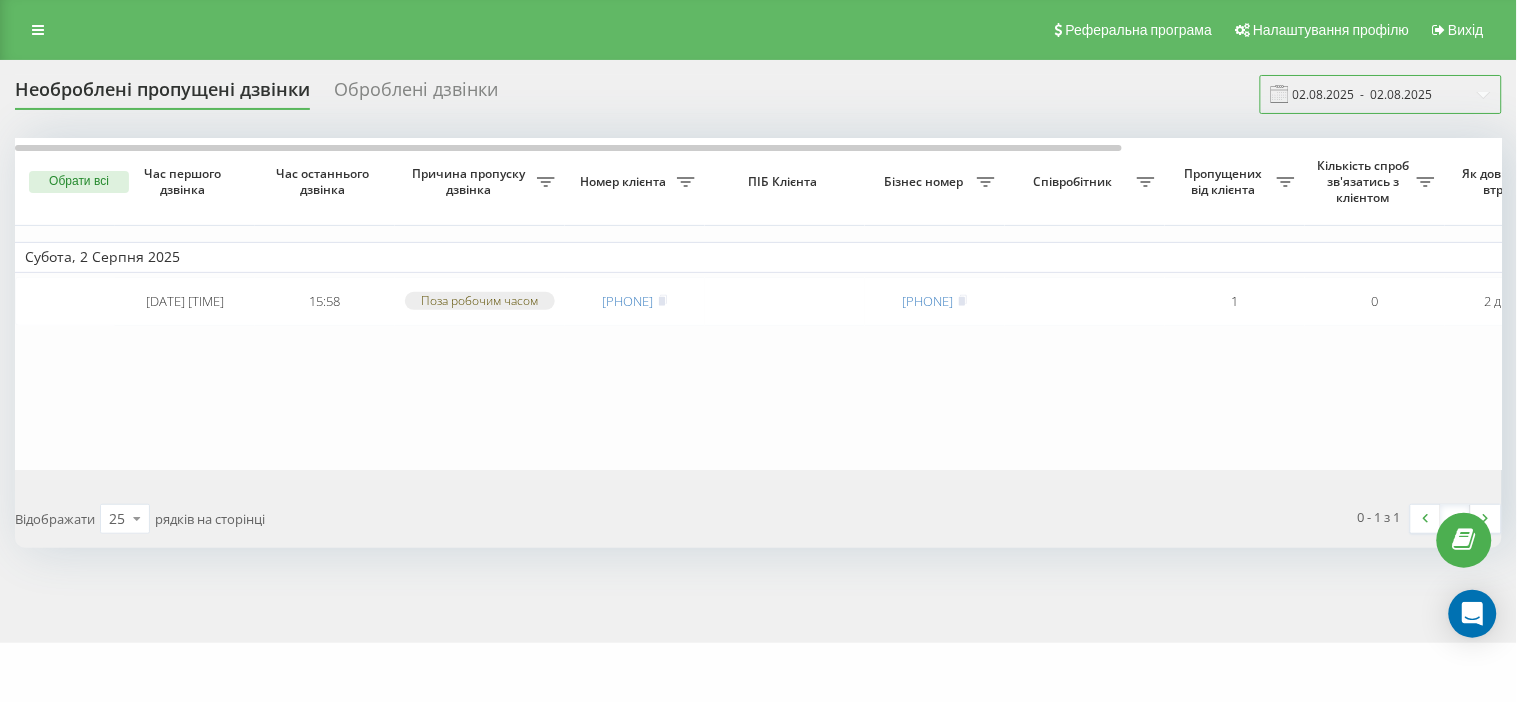 click on "02.08.2025  -  02.08.2025" at bounding box center [1381, 94] 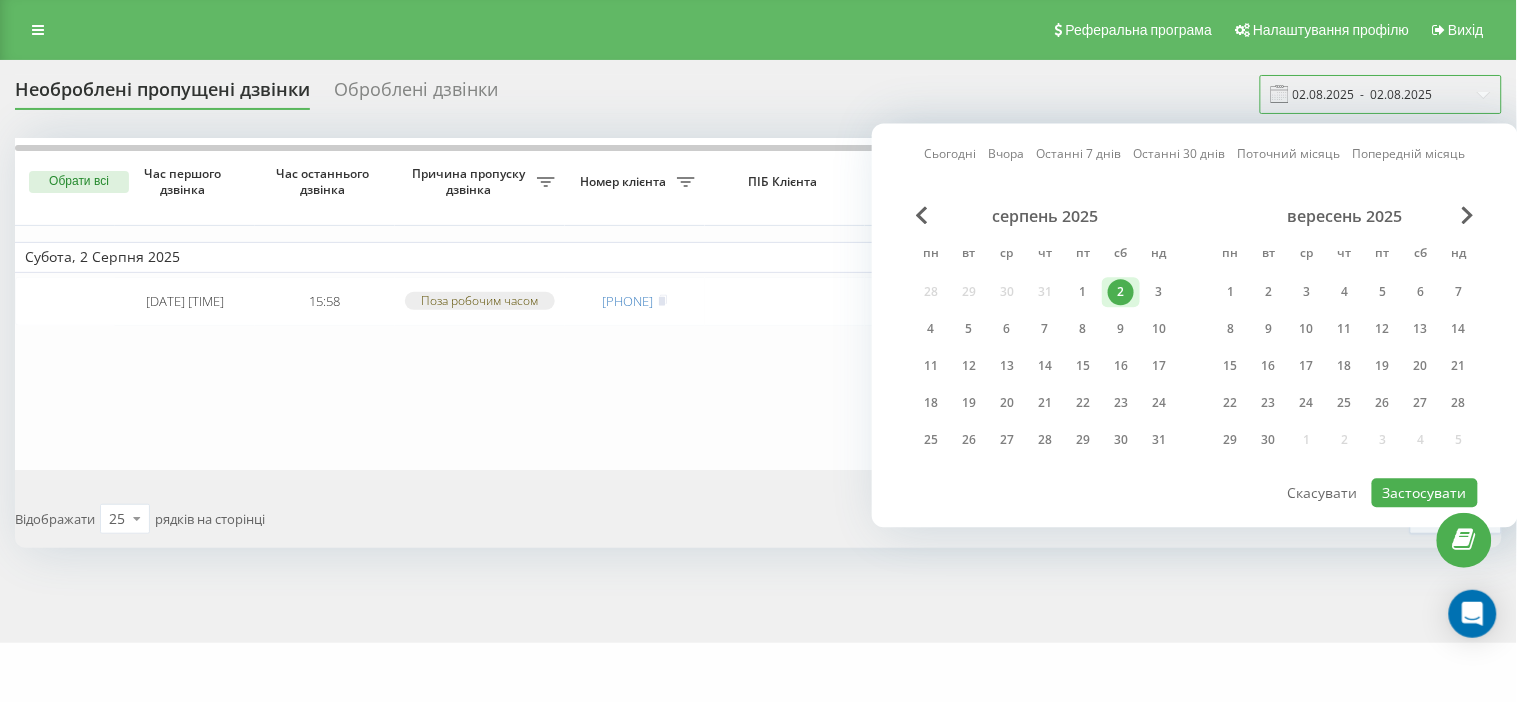 click on "02.08.2025  -  02.08.2025" at bounding box center (1381, 94) 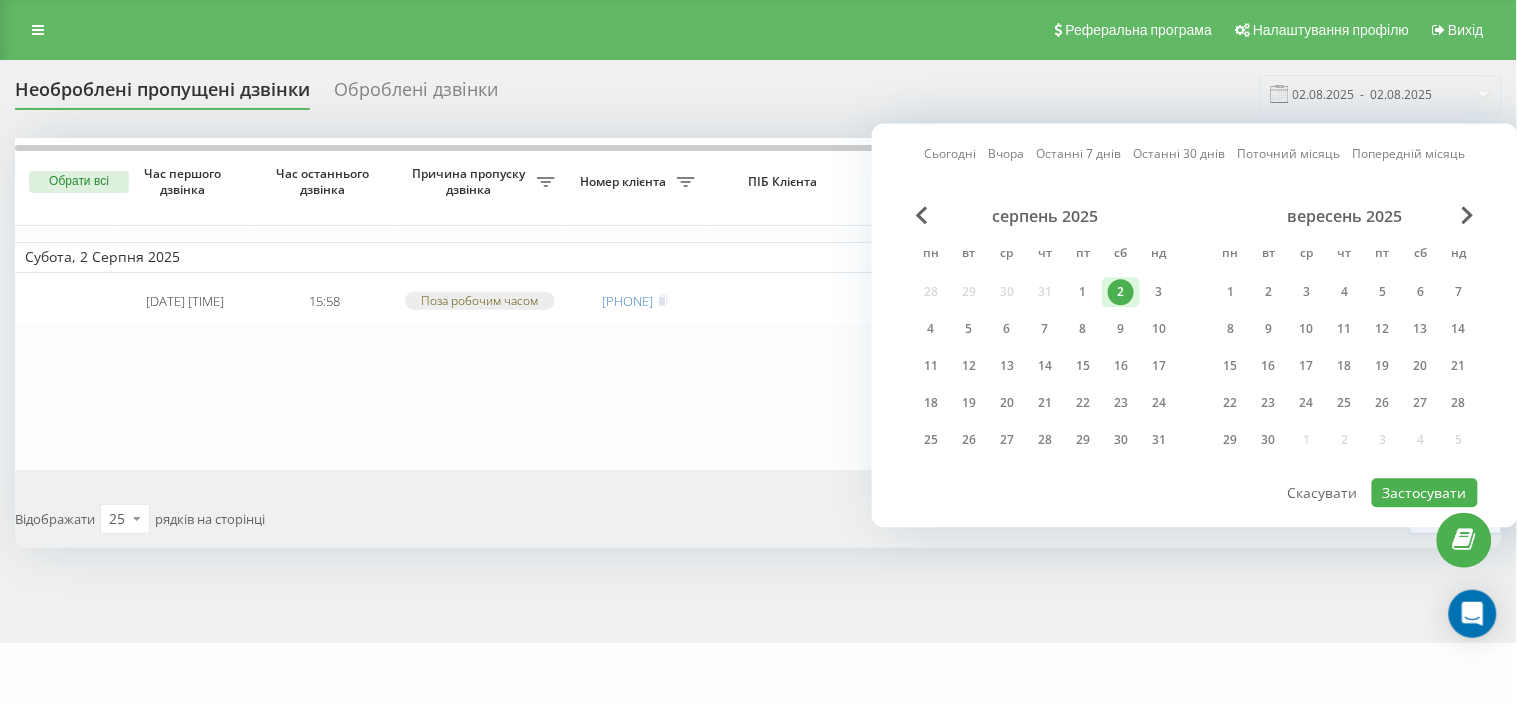 click on "Субота, 2 Серпня [YEAR] [DATE] [TIME] [TIME] Поза робочим часом [PHONE] [PHONE] 1 0 [TIME] Main Обробити Не вдалося зв'язатися Зв'язався з клієнтом за допомогою іншого каналу Клієнт передзвонив сам з іншого номера Інший варіант" at bounding box center [1015, 303] 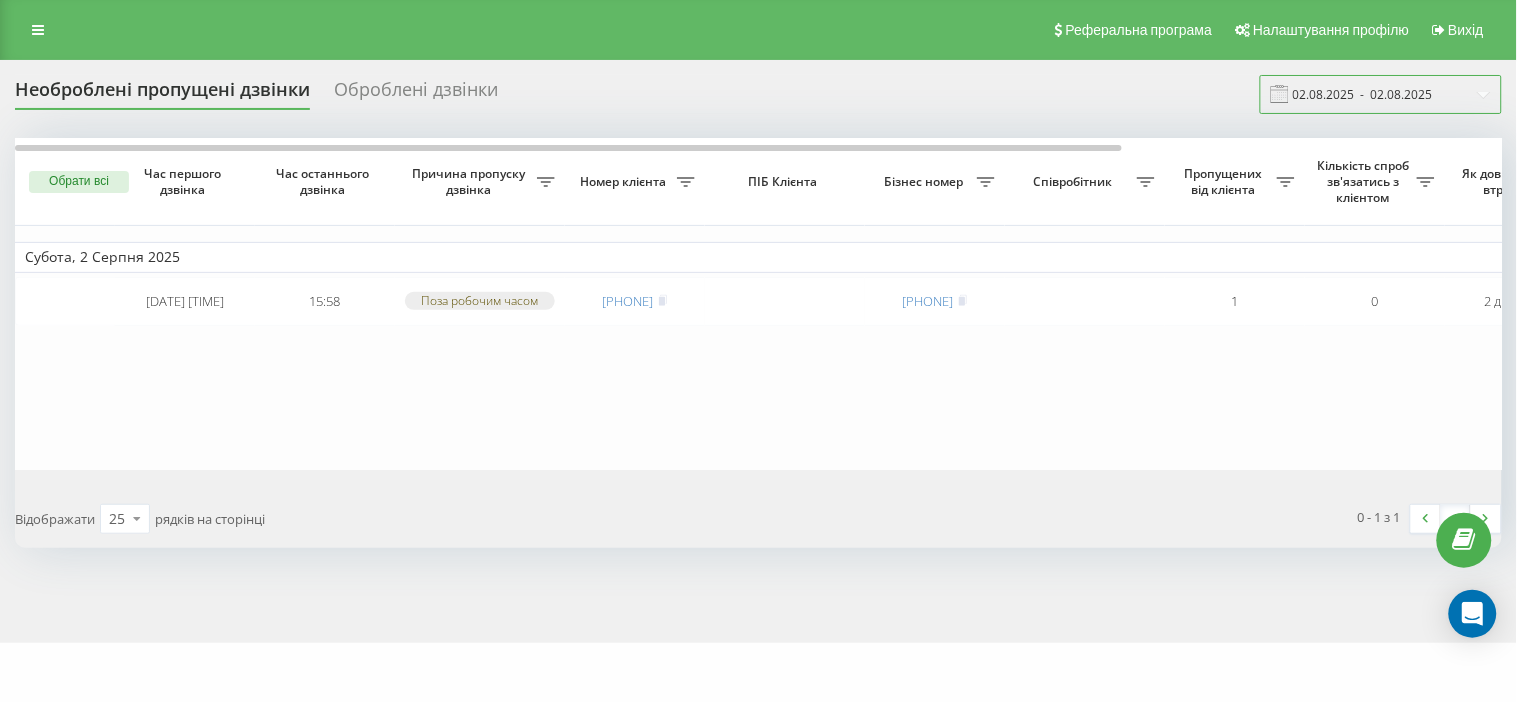 click on "02.08.2025  -  02.08.2025" at bounding box center [1381, 94] 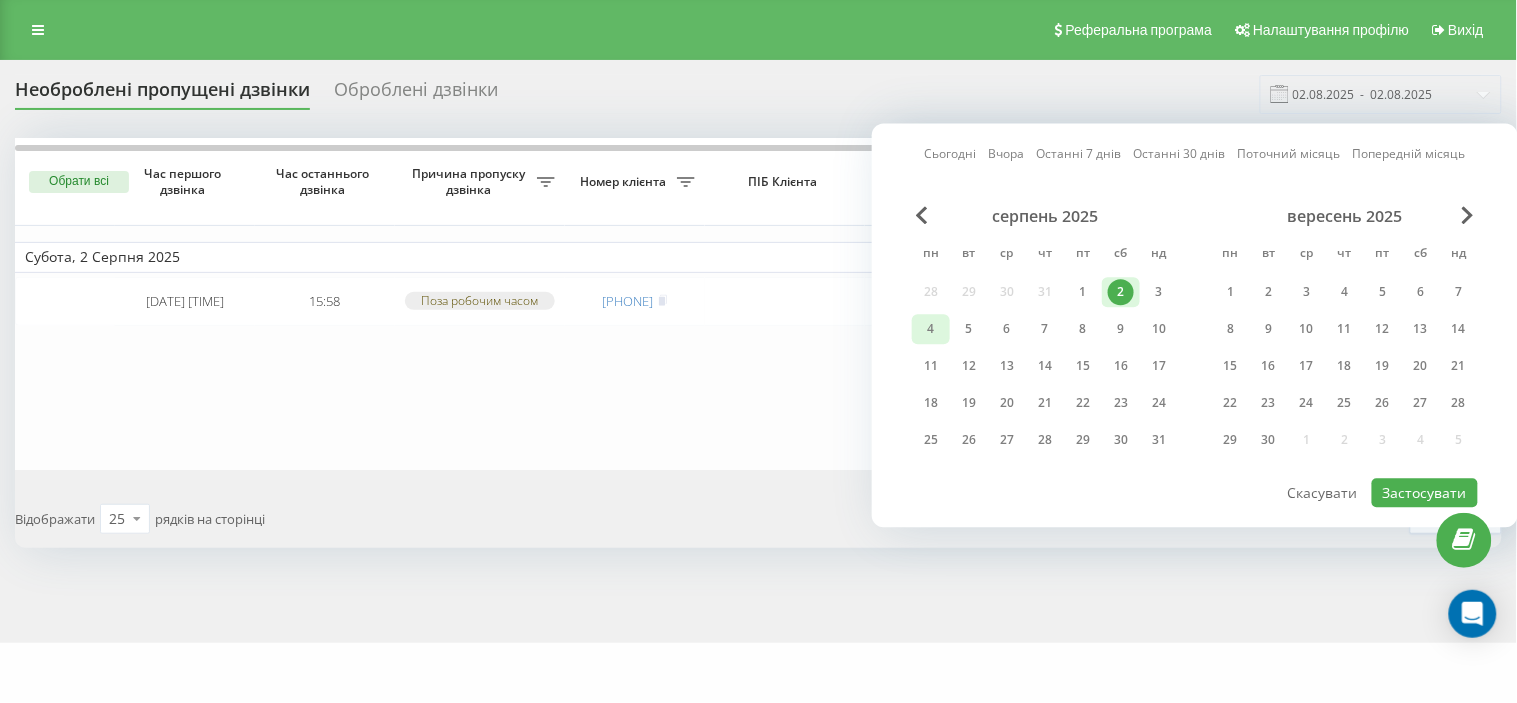 click on "4" at bounding box center (931, 329) 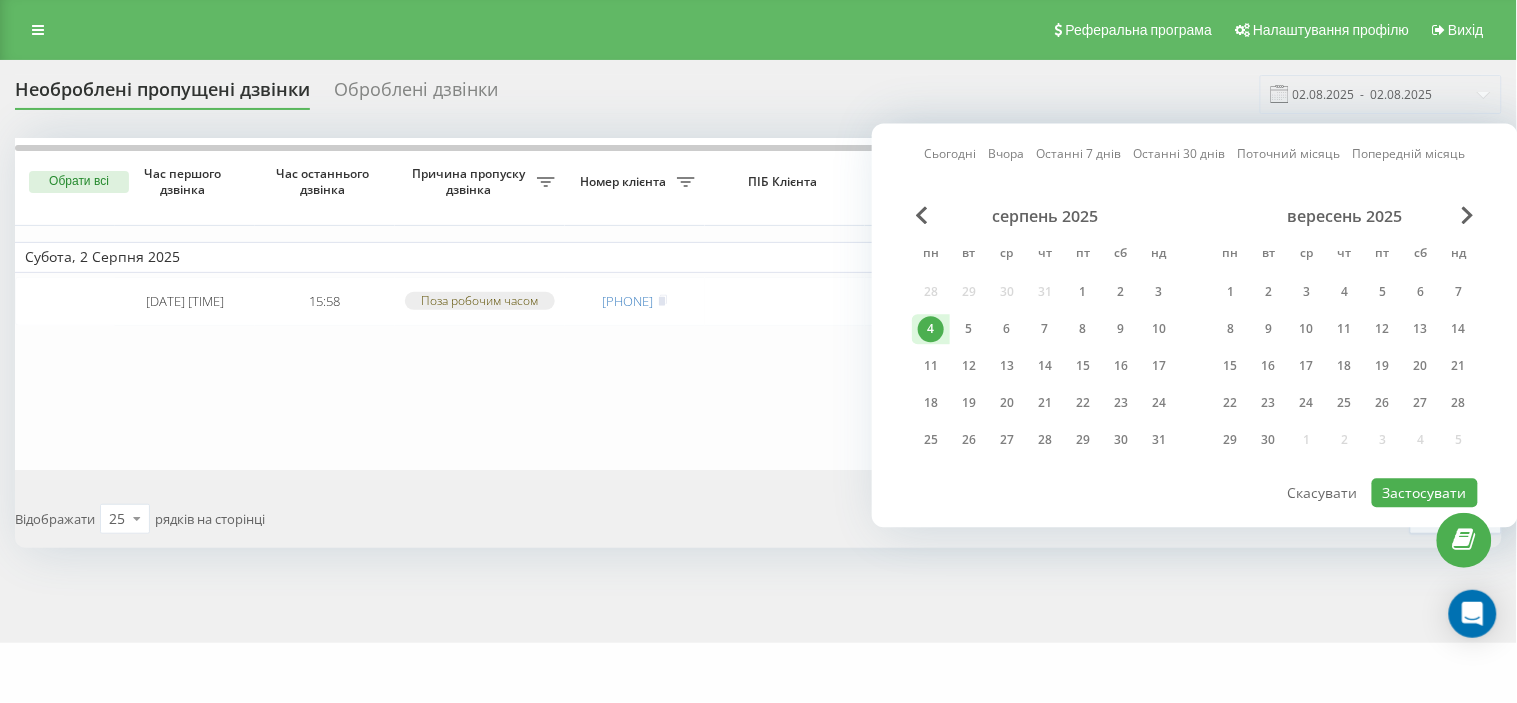 click on "4" at bounding box center [931, 329] 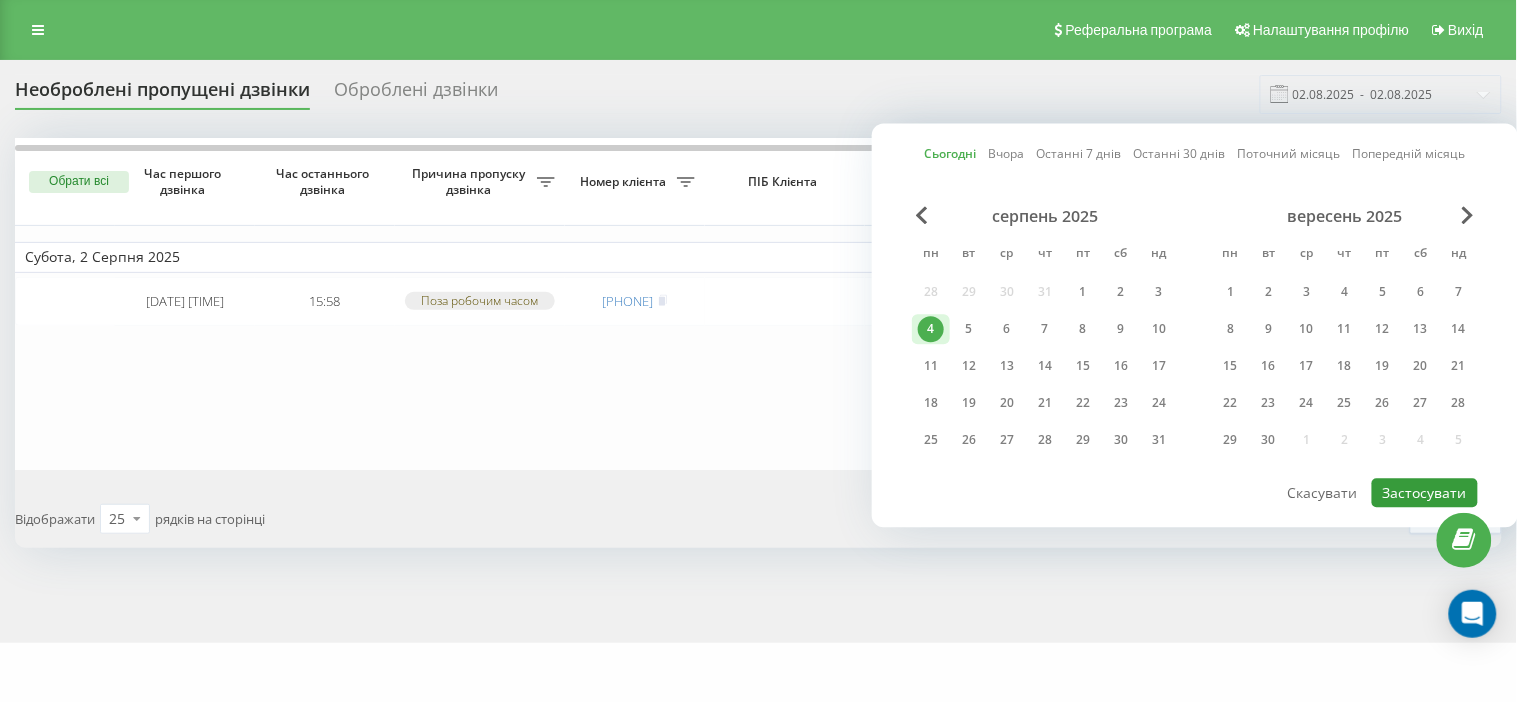 click on "Застосувати" at bounding box center [1425, 492] 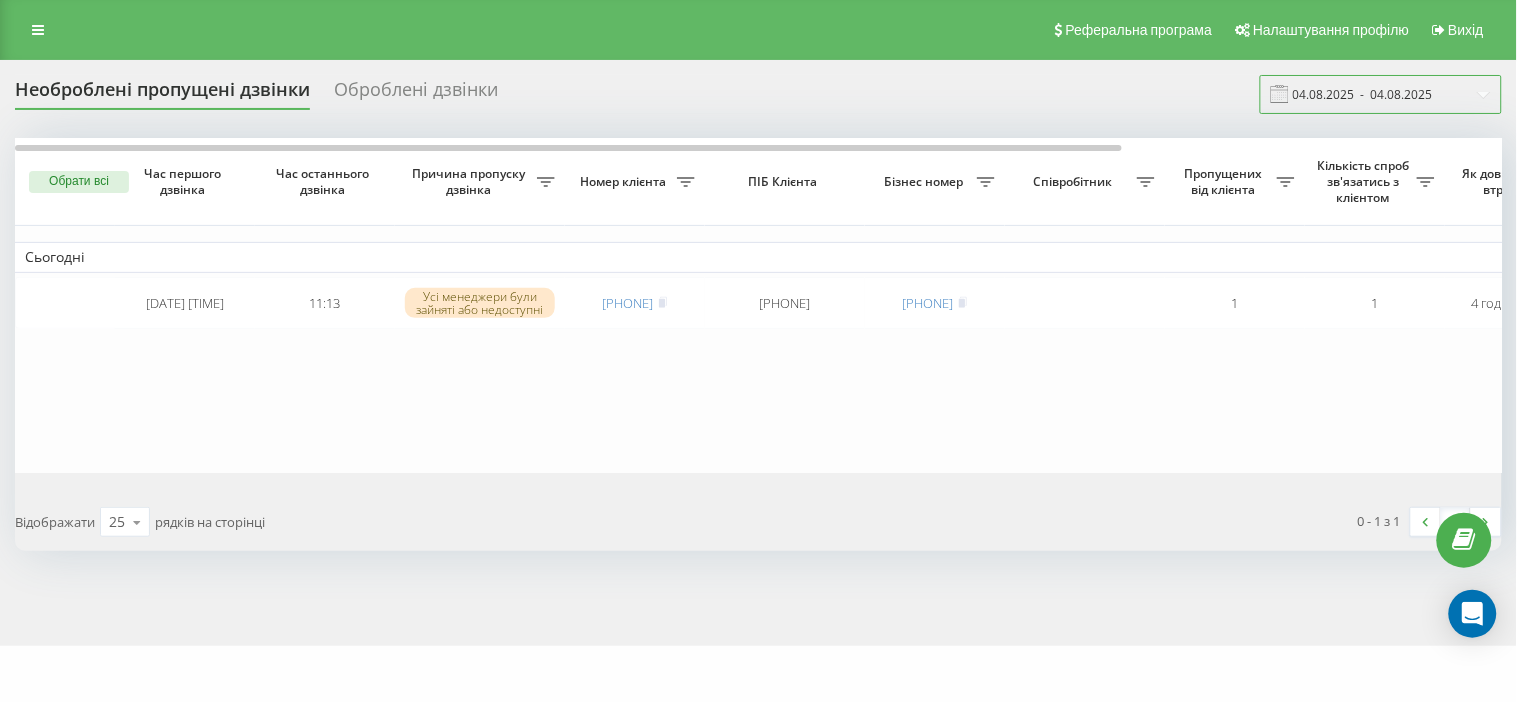 click on "04.08.2025  -  04.08.2025" at bounding box center [1381, 94] 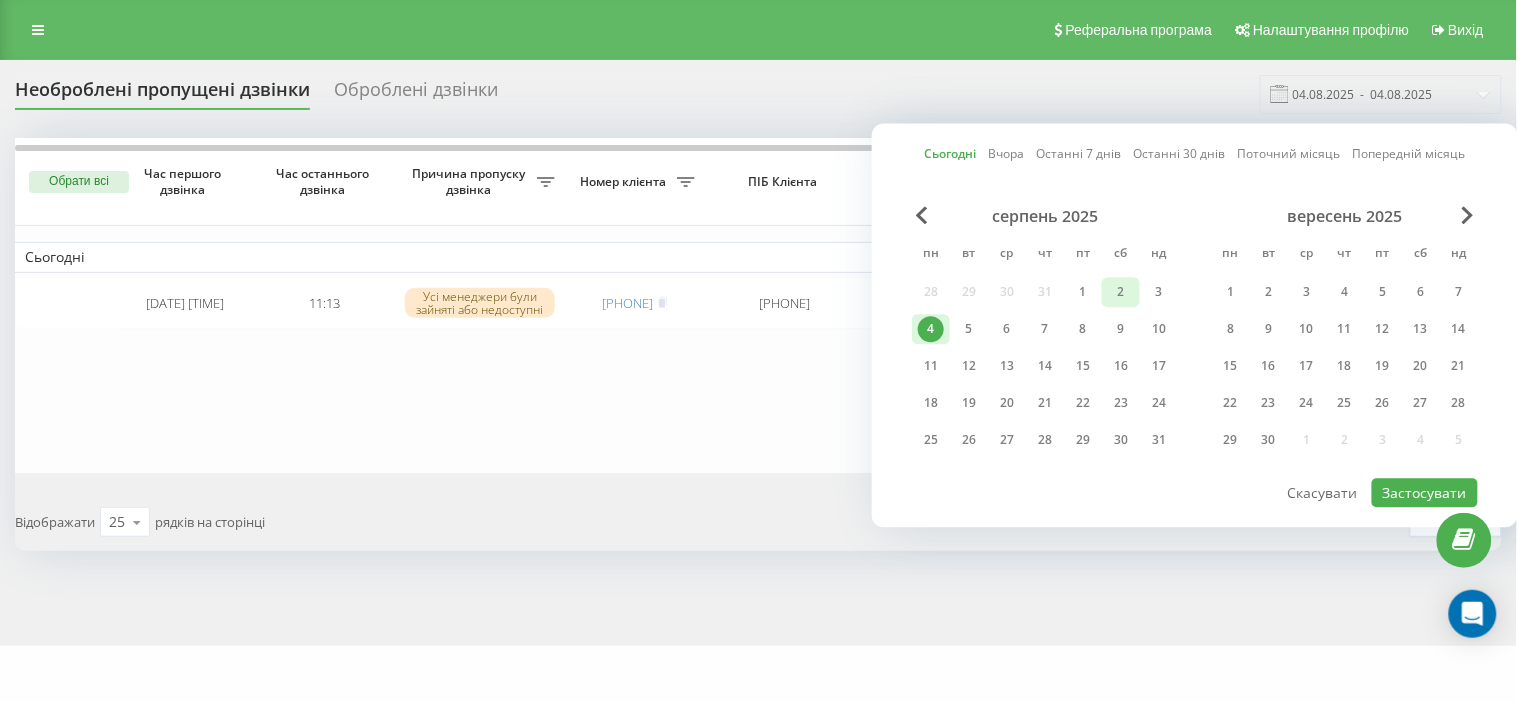click on "2" at bounding box center (1121, 292) 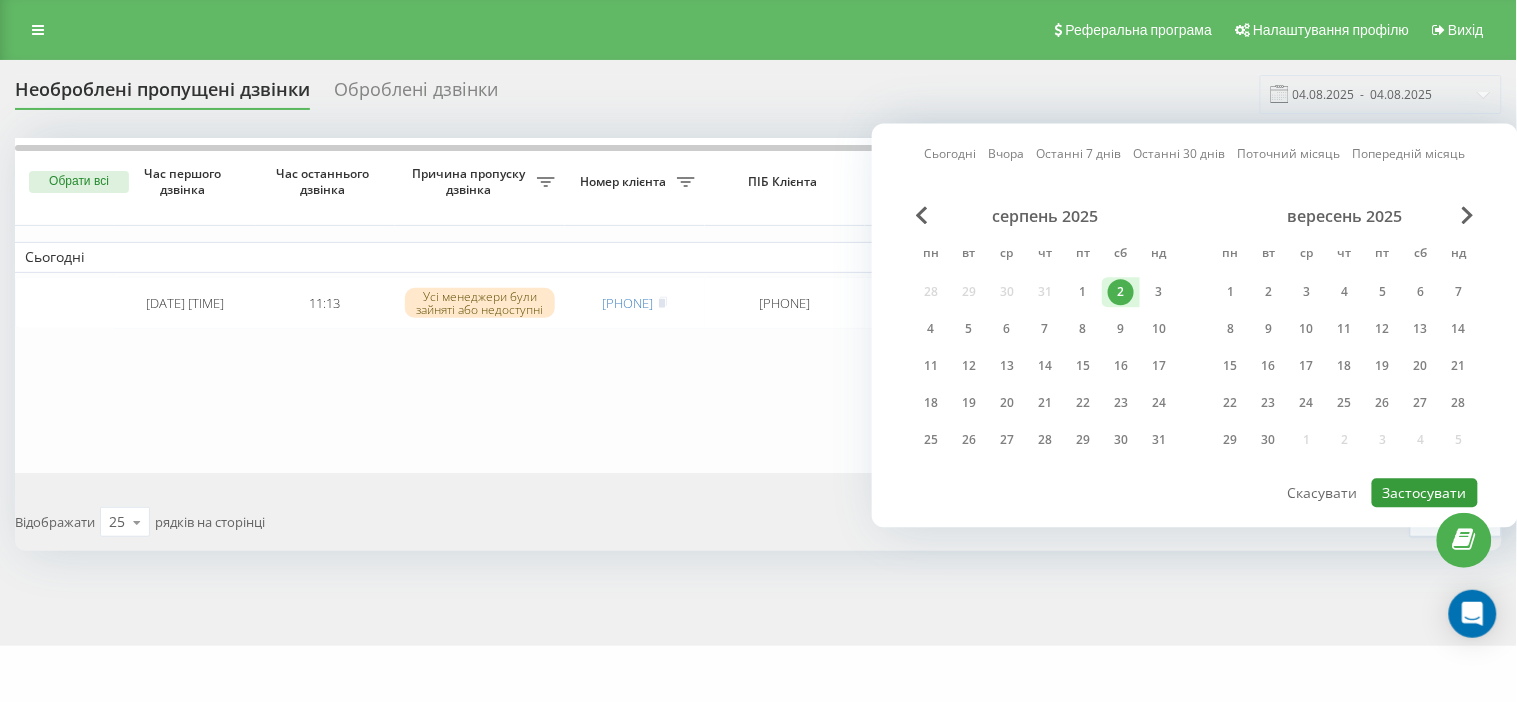click on "Застосувати" at bounding box center [1425, 492] 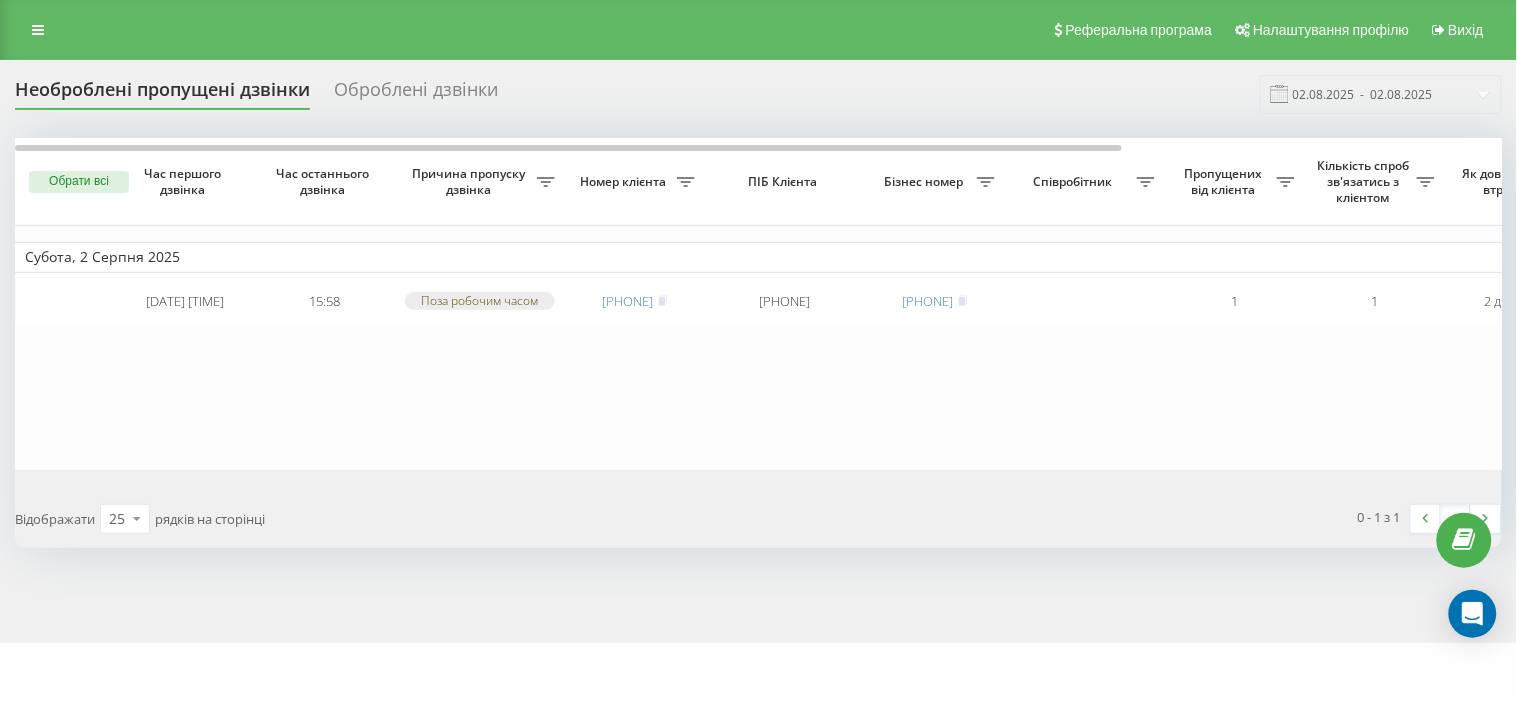 drag, startPoint x: 457, startPoint y: 396, endPoint x: 383, endPoint y: 397, distance: 74.00676 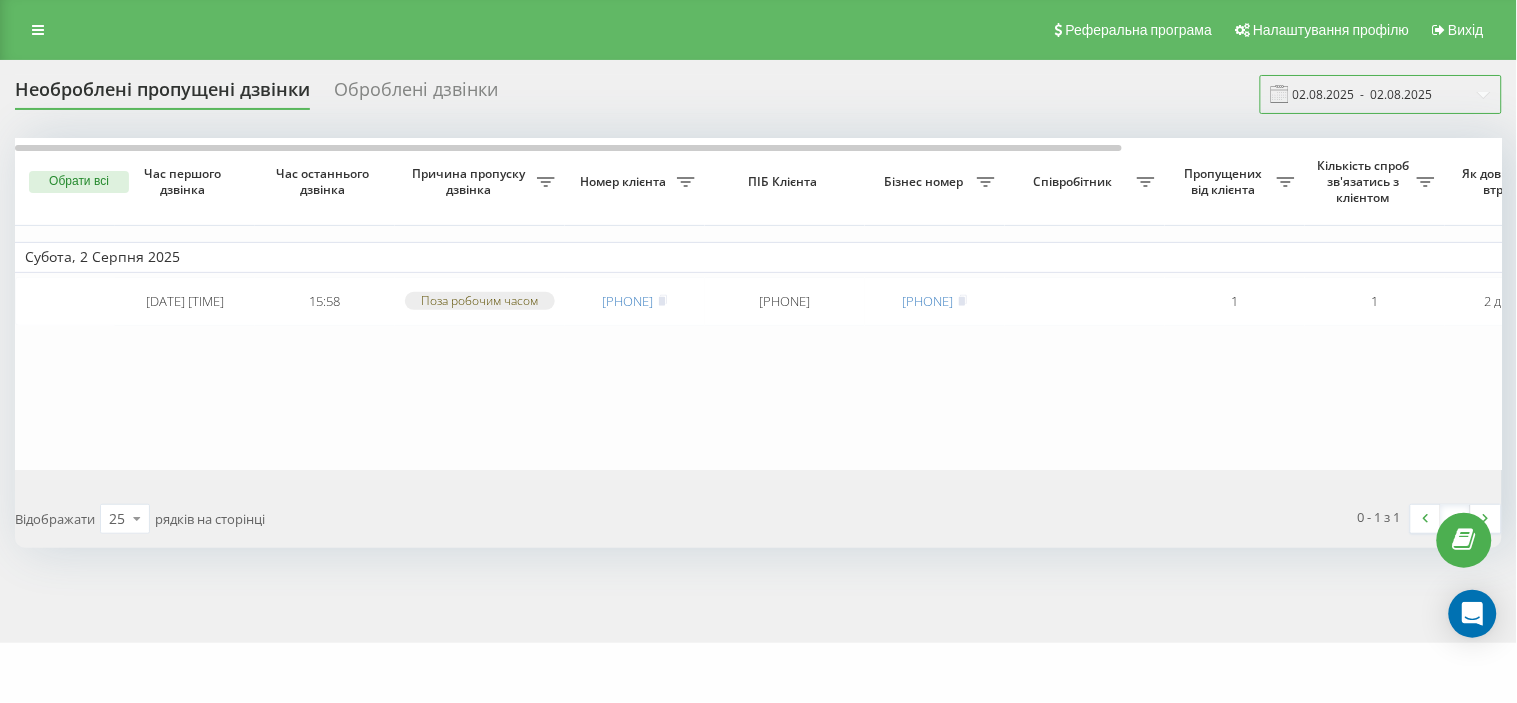 click on "02.08.2025  -  02.08.2025" at bounding box center [1381, 94] 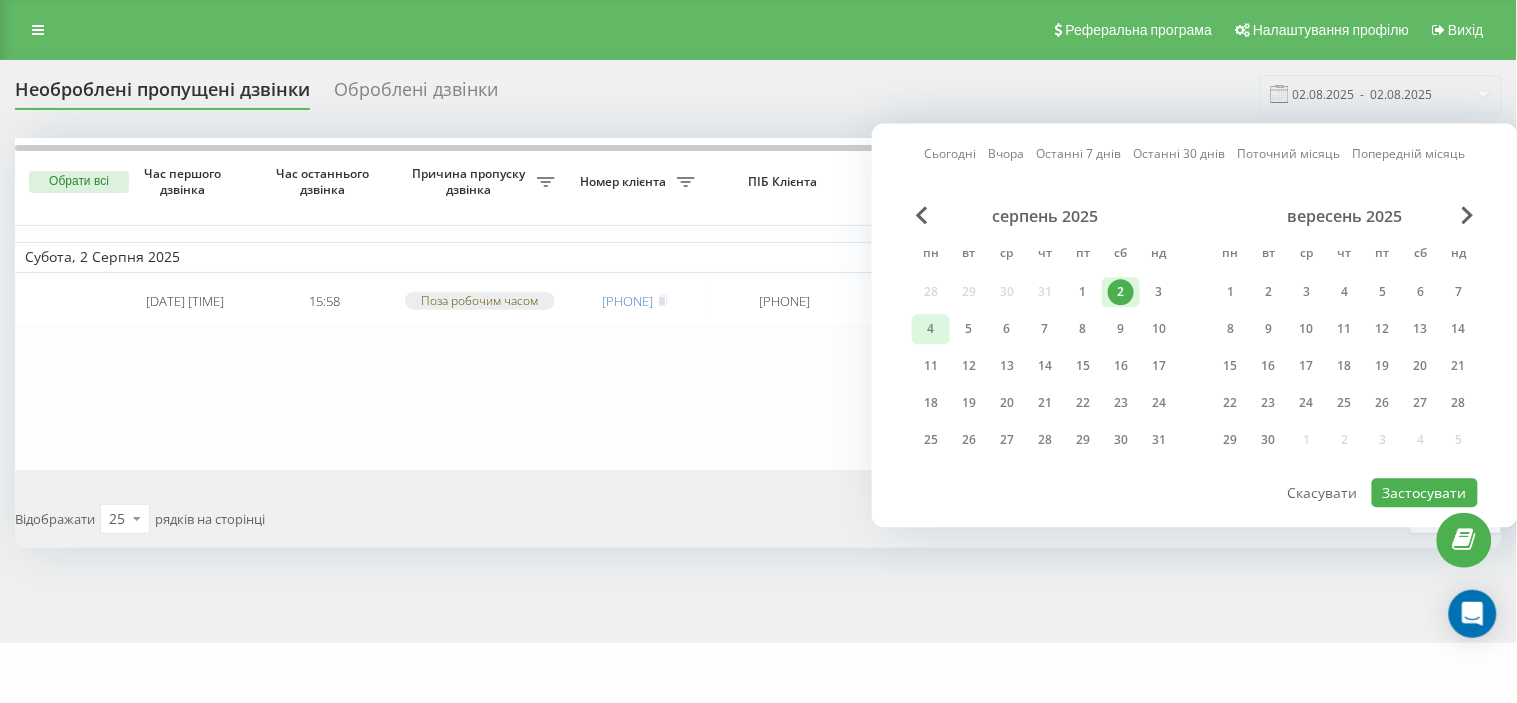 click on "4" at bounding box center [931, 329] 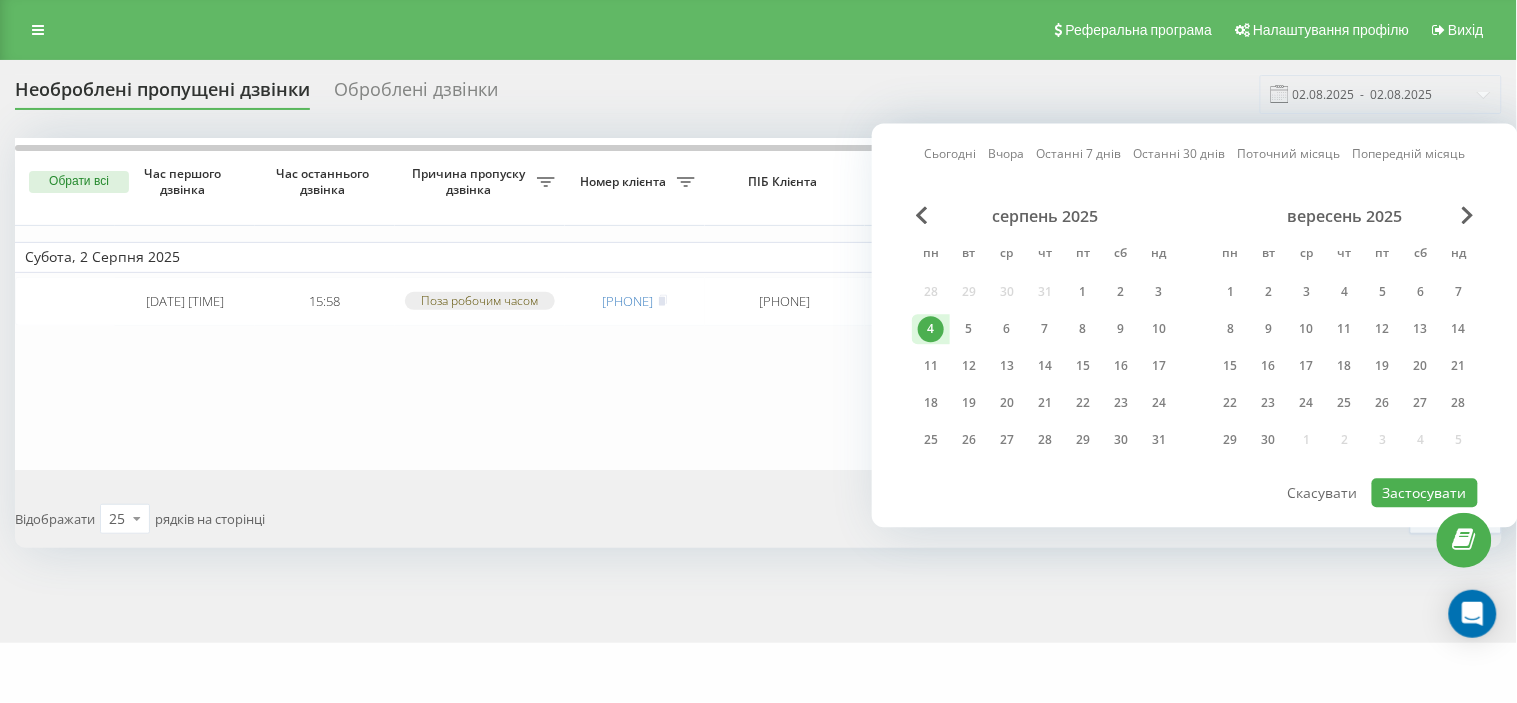 click on "4" at bounding box center [931, 329] 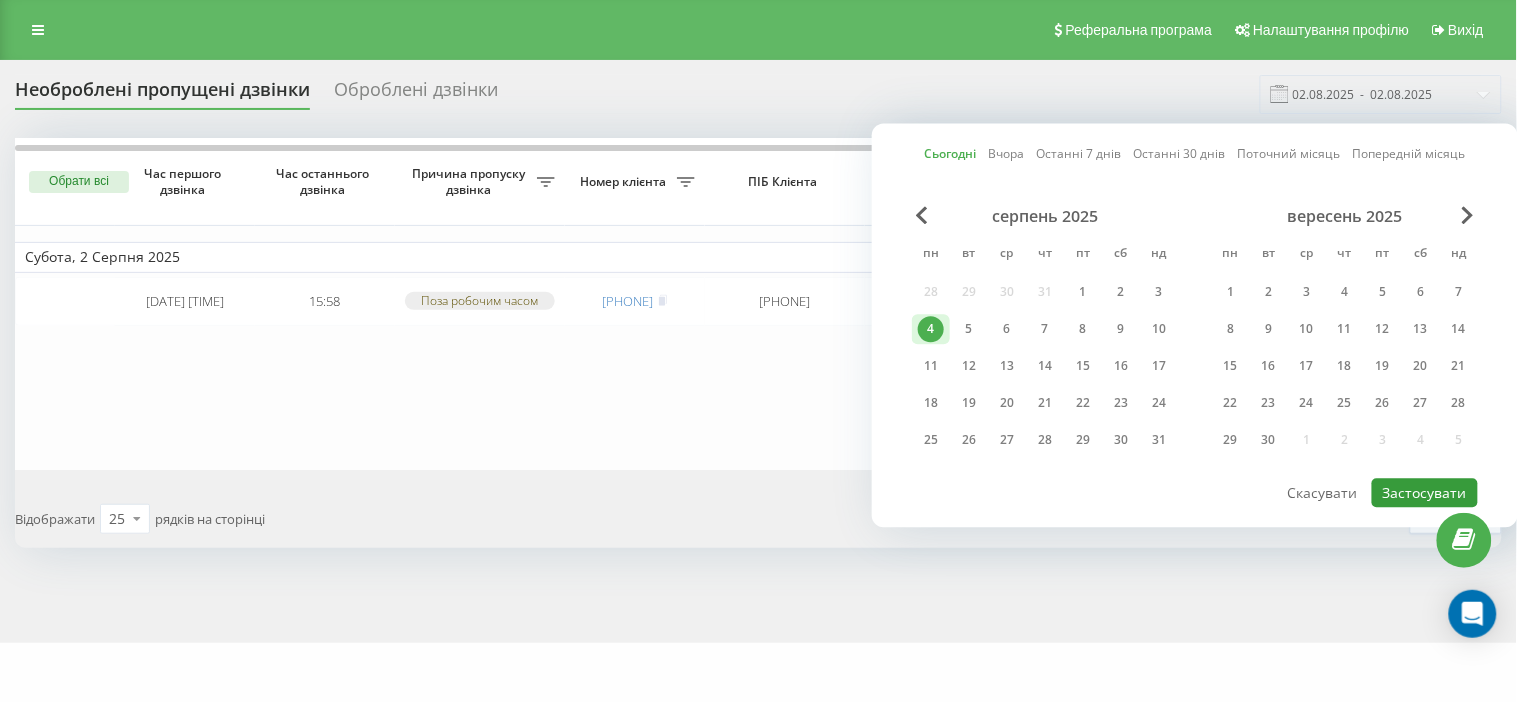 click on "Застосувати" at bounding box center [1425, 492] 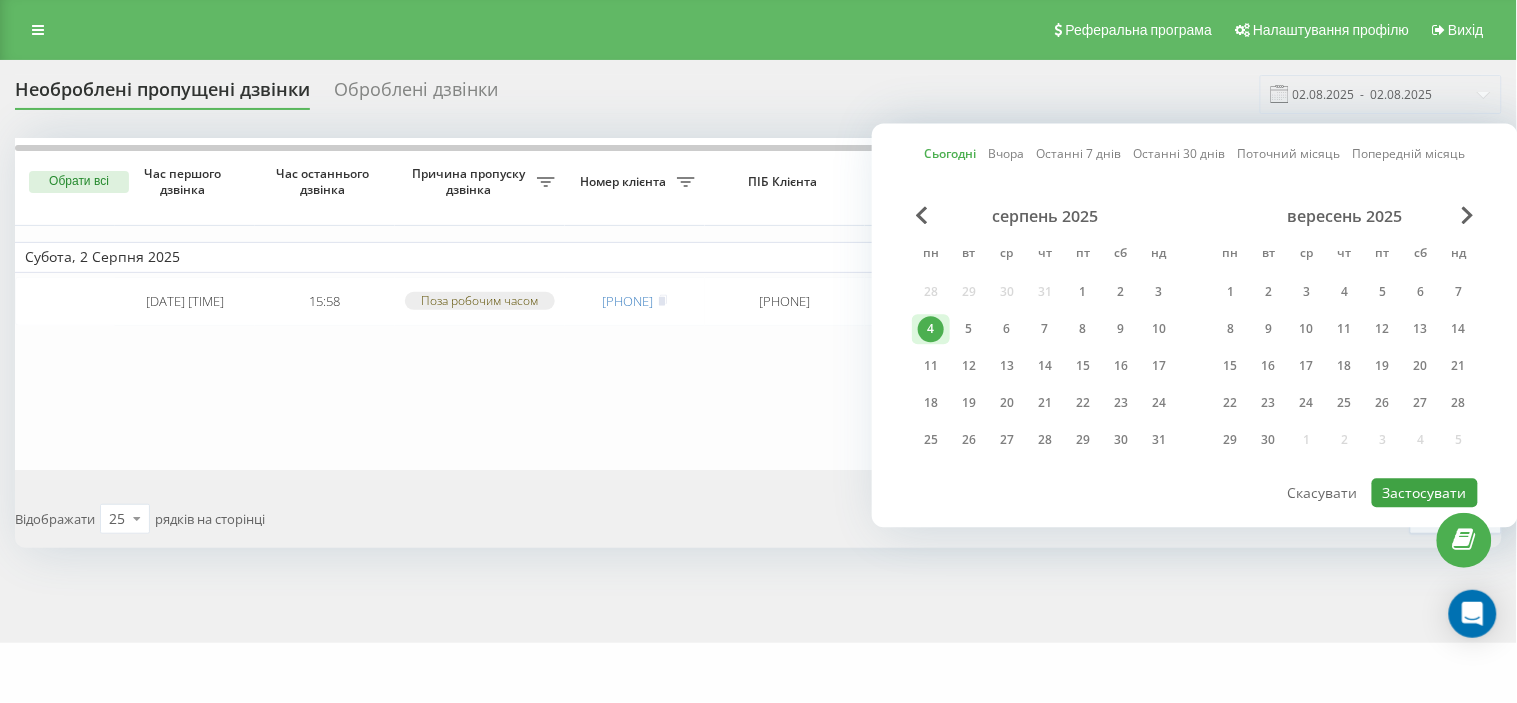 type on "04.08.2025  -  04.08.2025" 